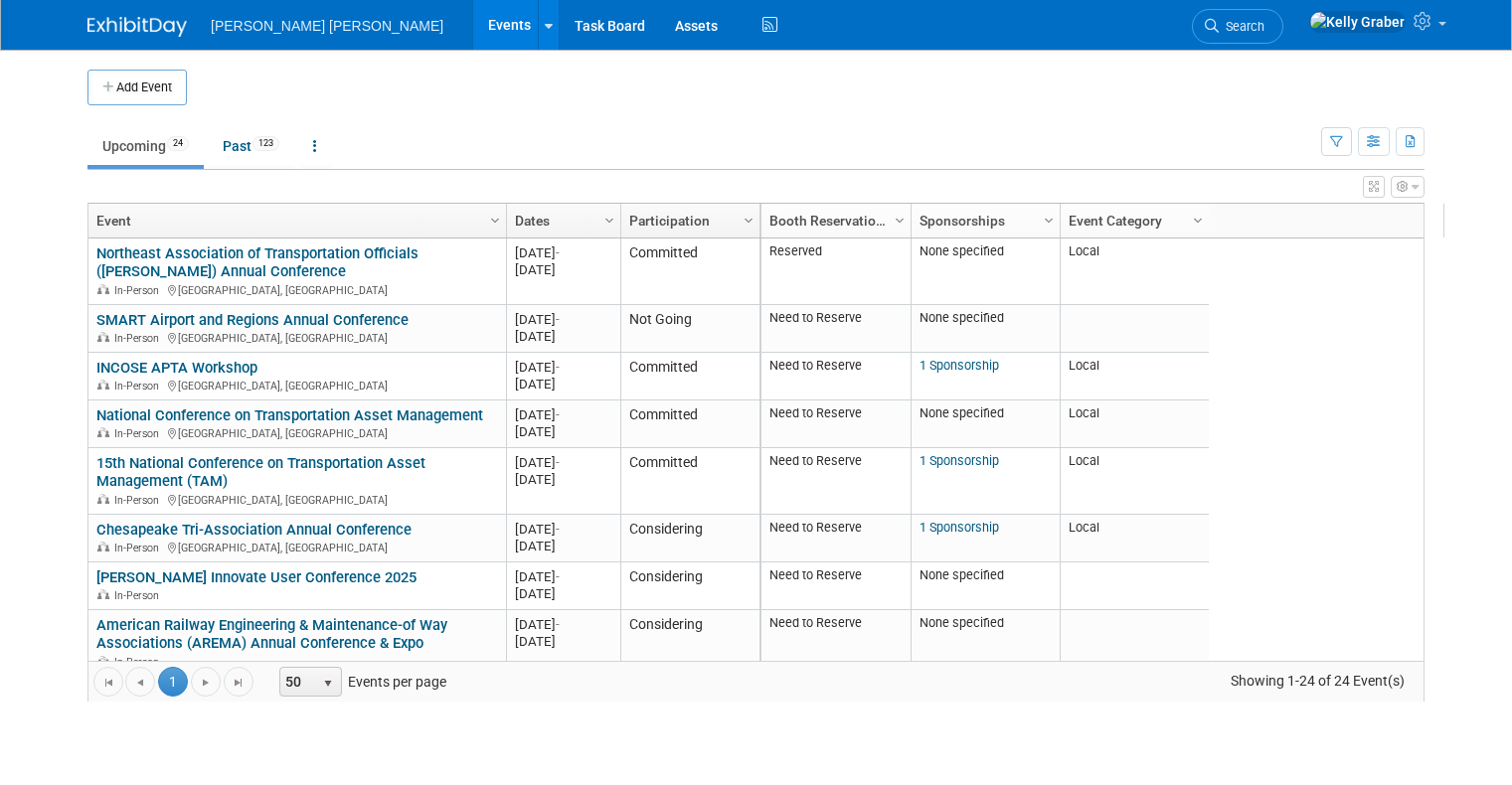 scroll, scrollTop: 0, scrollLeft: 0, axis: both 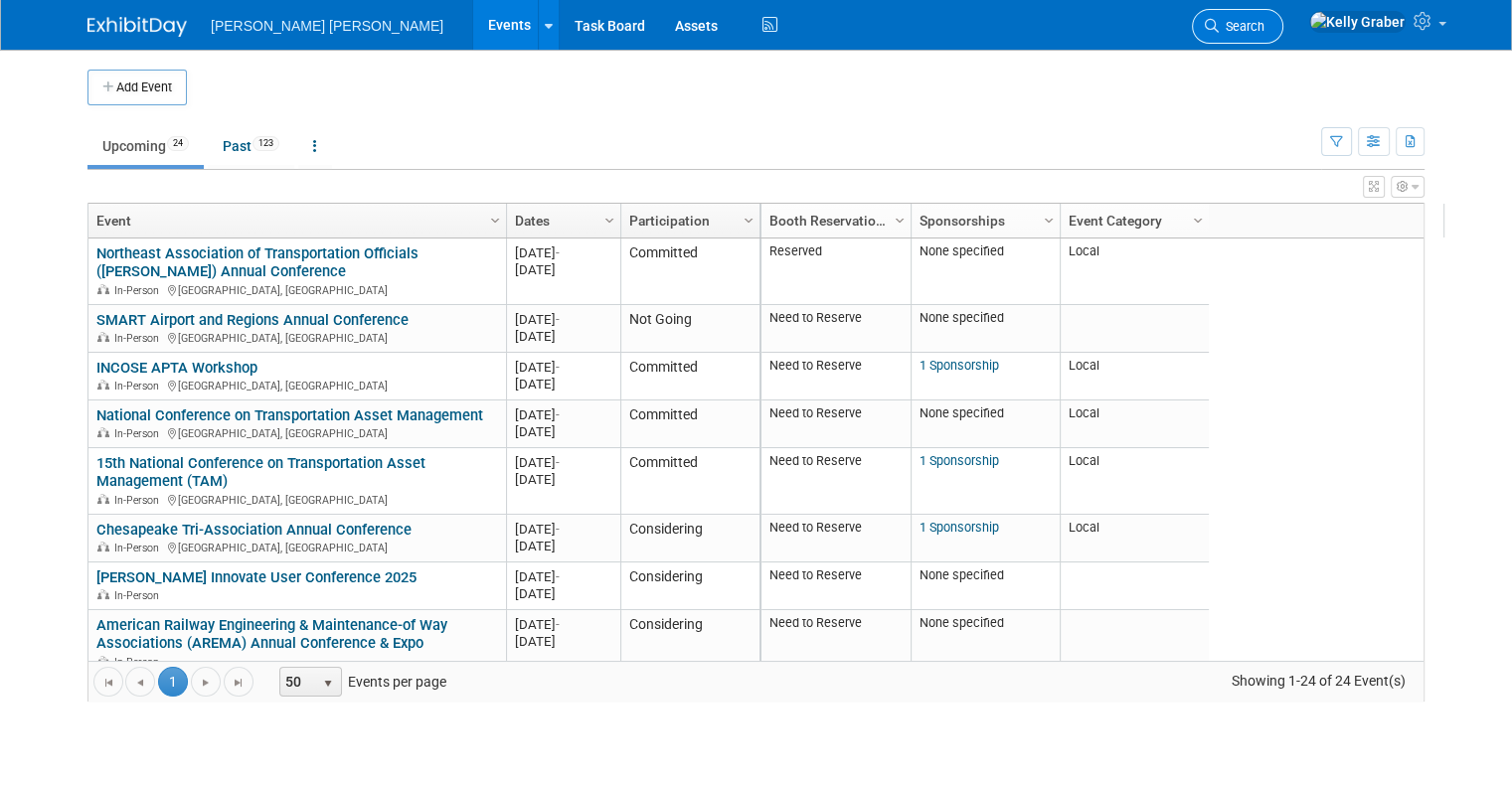 click on "Search" at bounding box center [1242, 26] 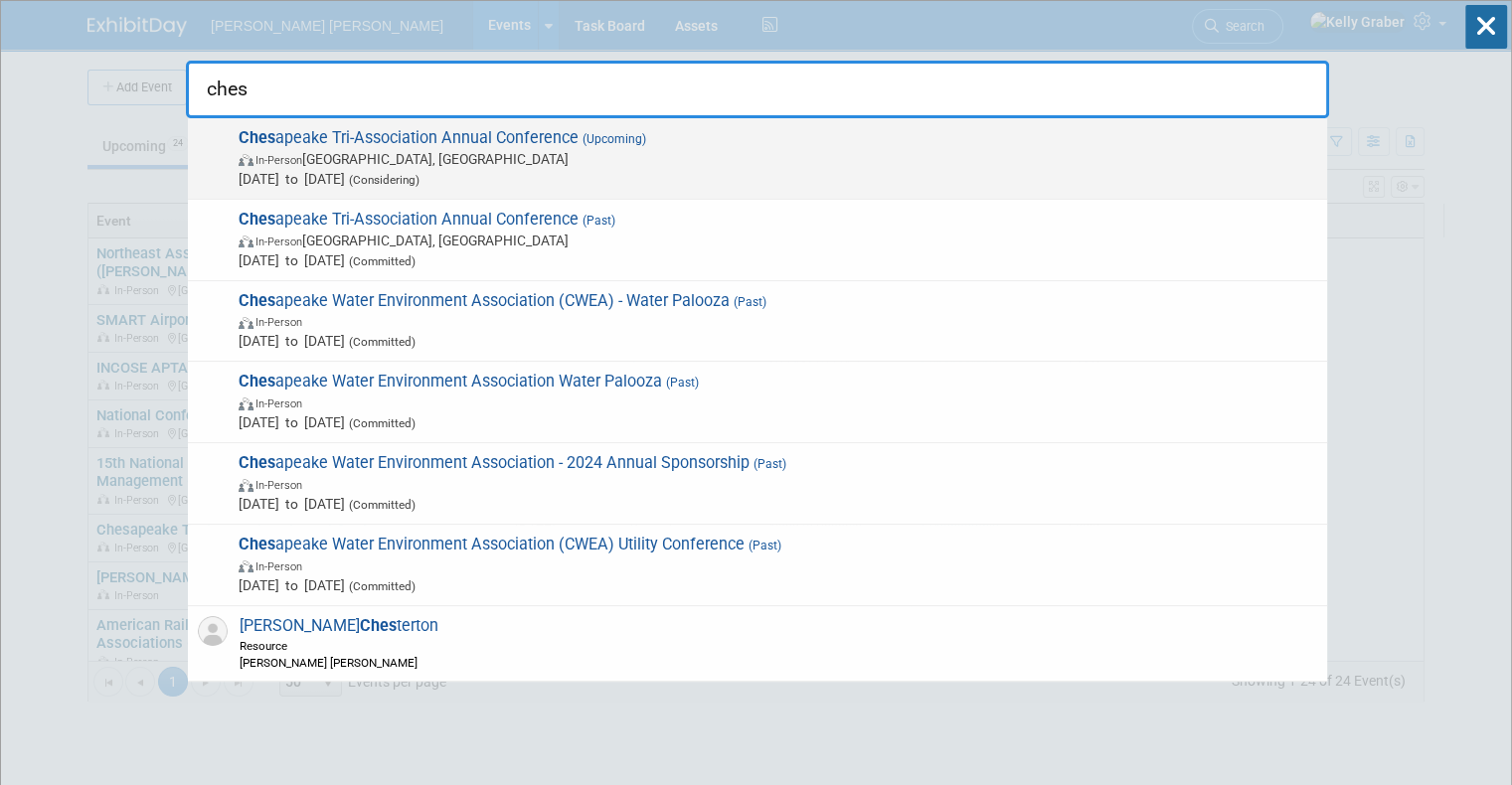 type on "ches" 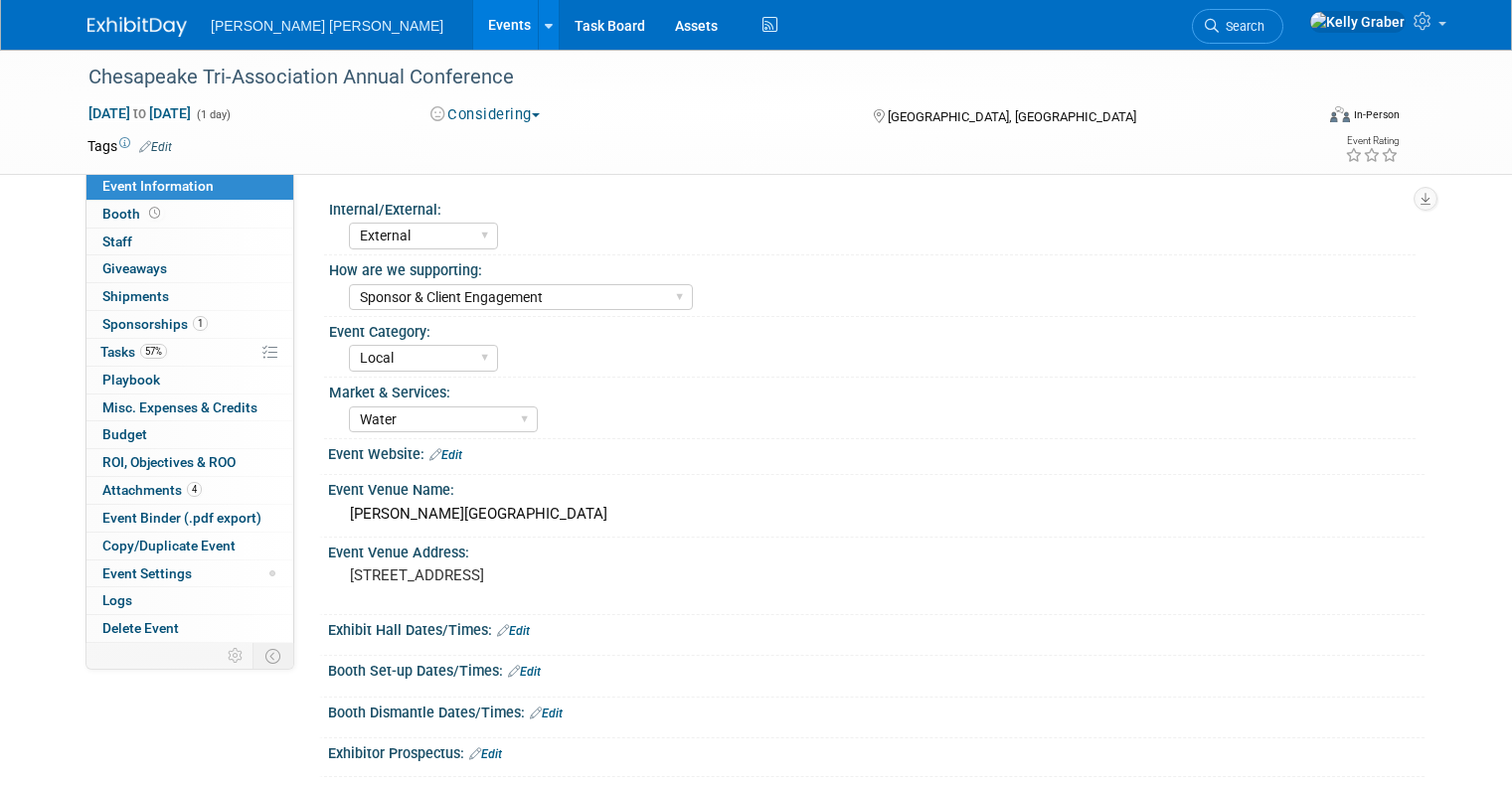 select on "External" 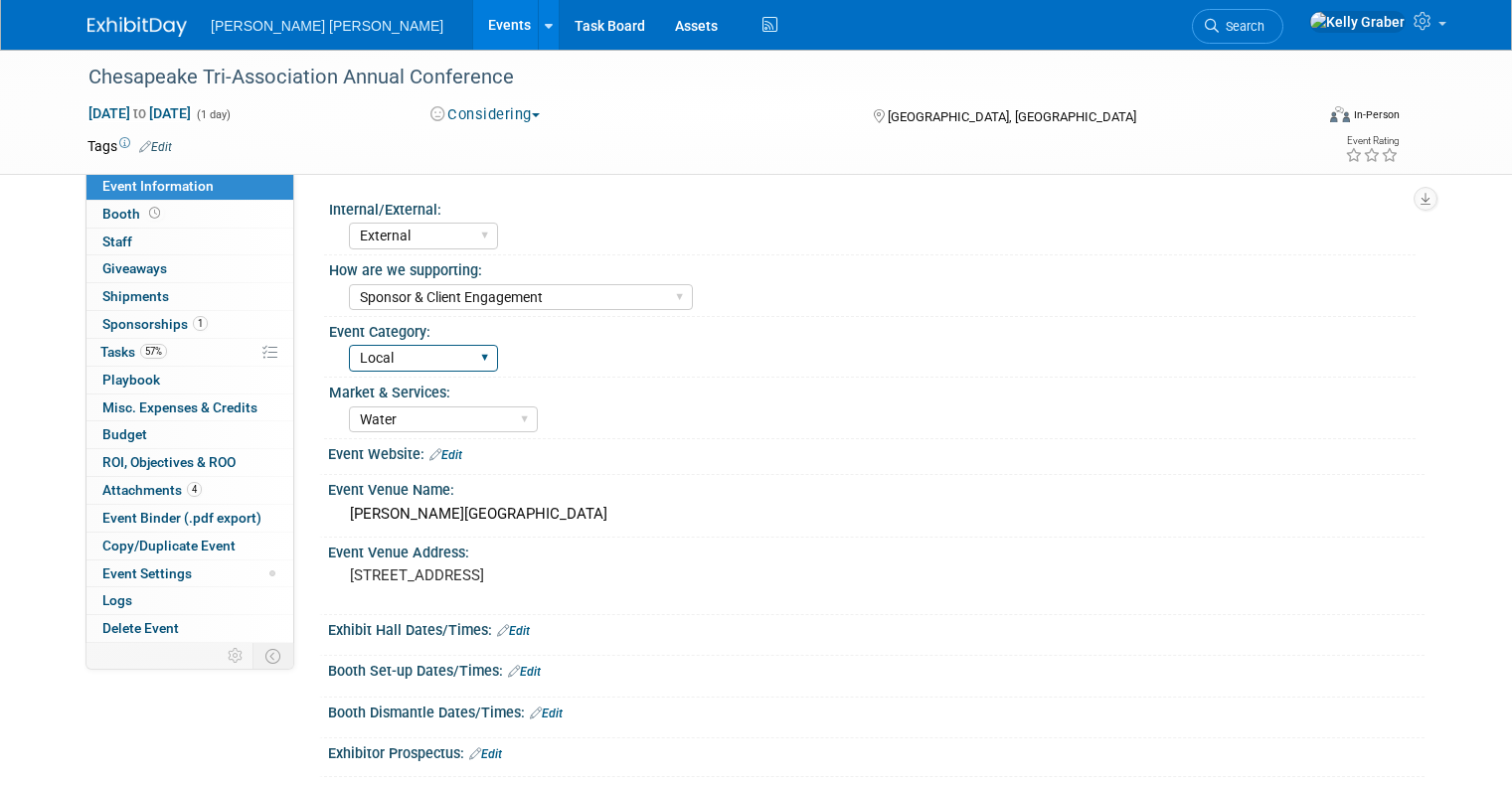scroll, scrollTop: 0, scrollLeft: 0, axis: both 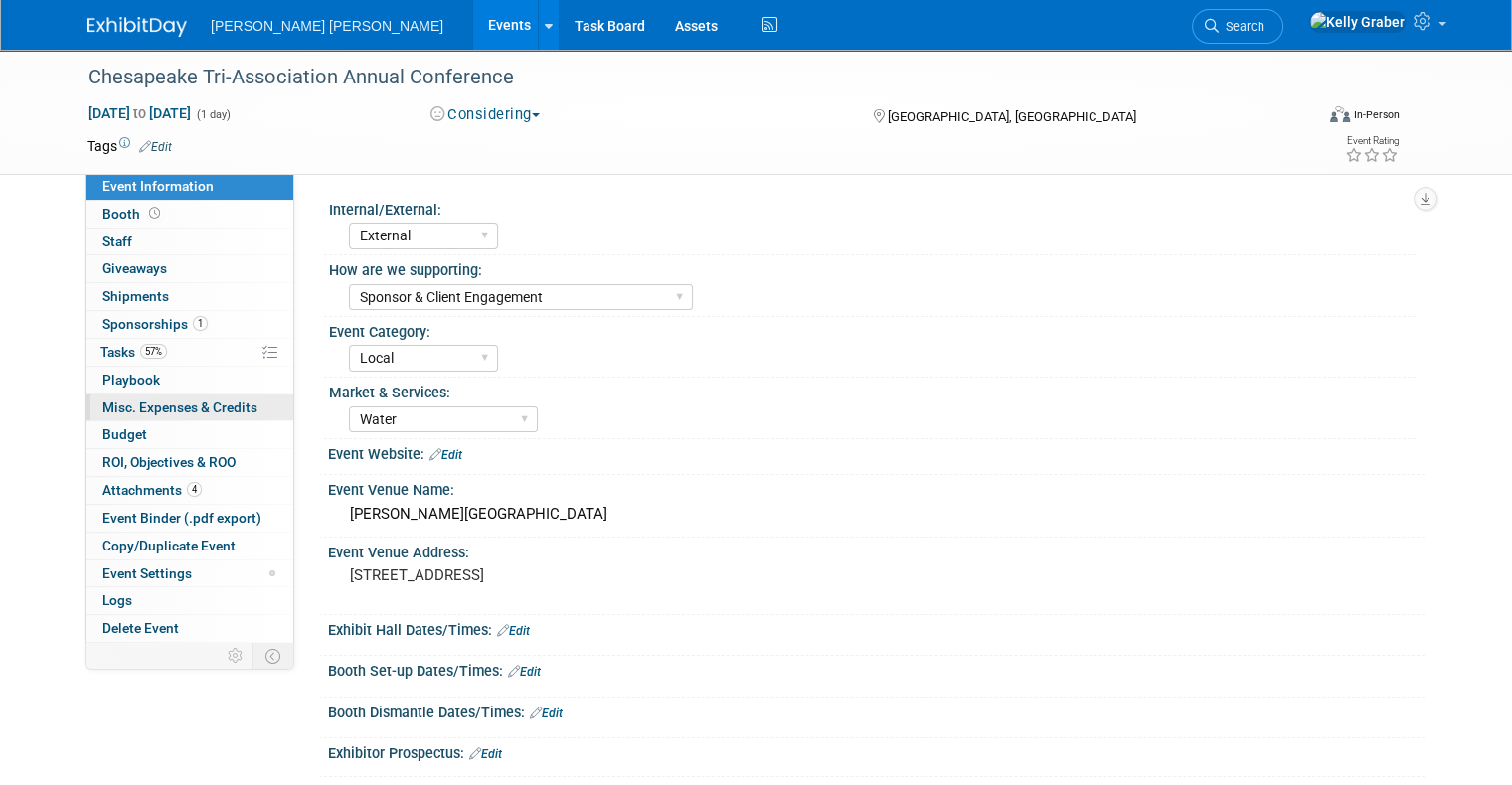 click on "Misc. Expenses & Credits 0" at bounding box center (180, 407) 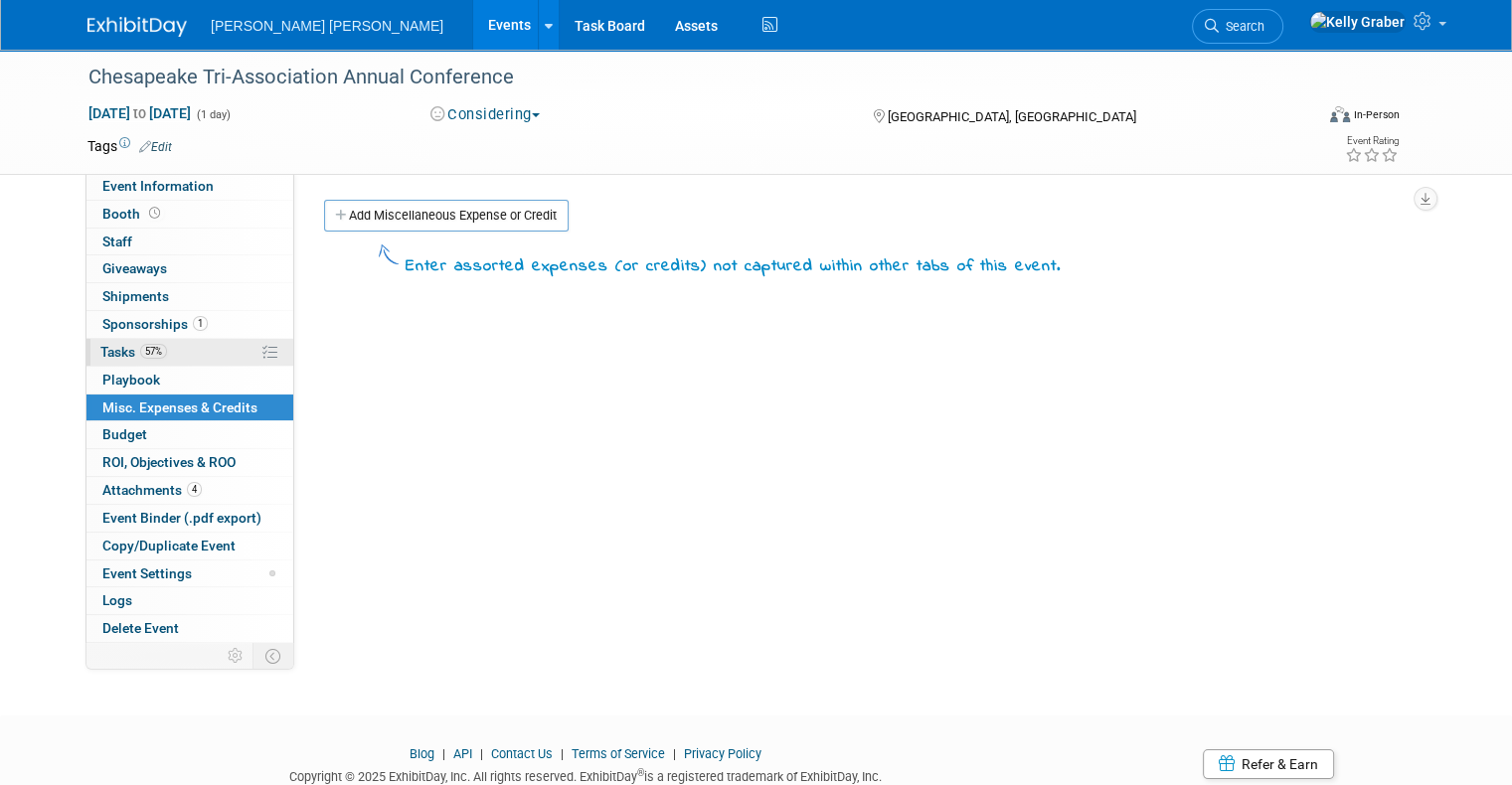 click on "Tasks 57%" at bounding box center [133, 352] 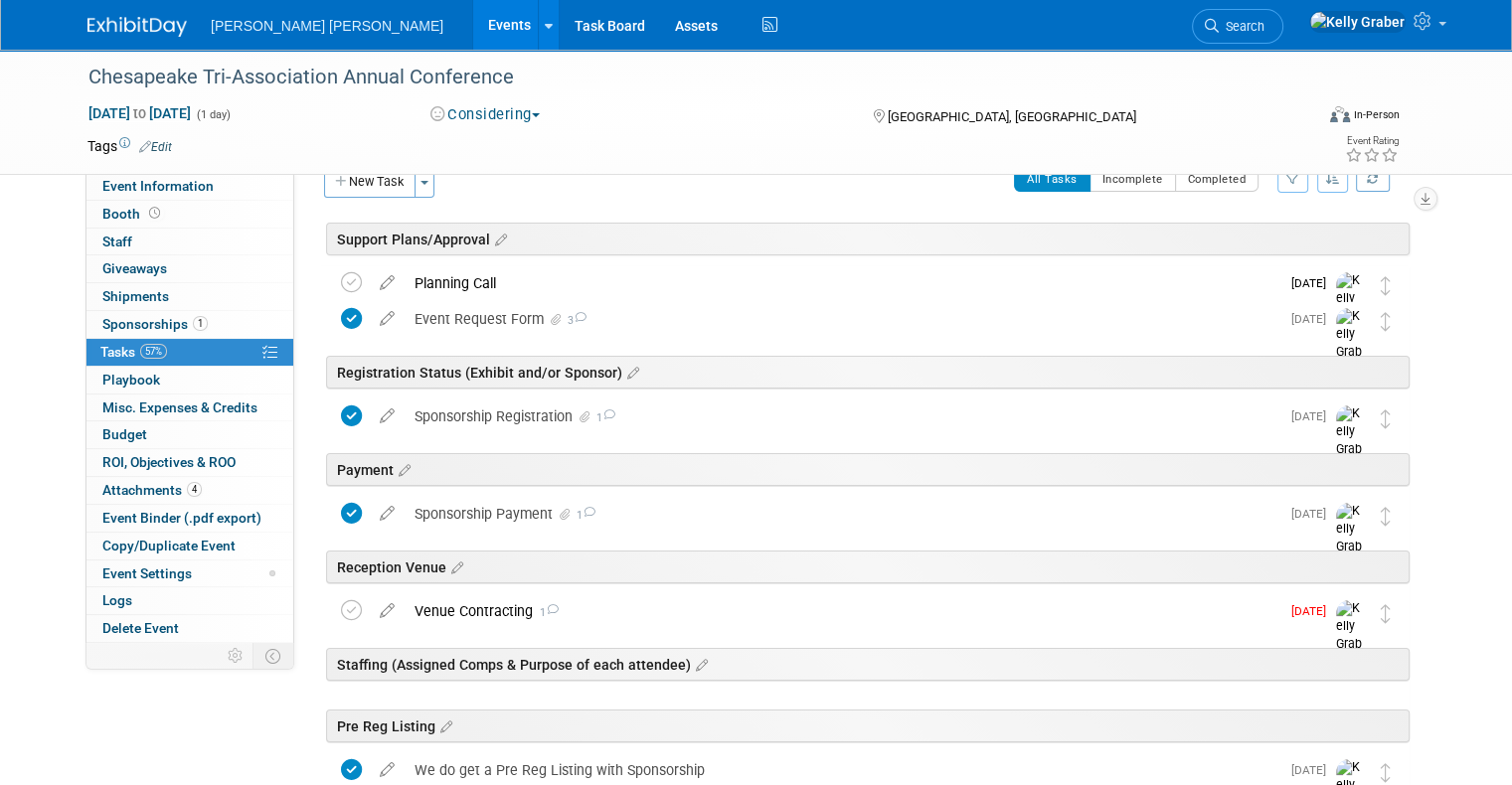 scroll, scrollTop: 0, scrollLeft: 0, axis: both 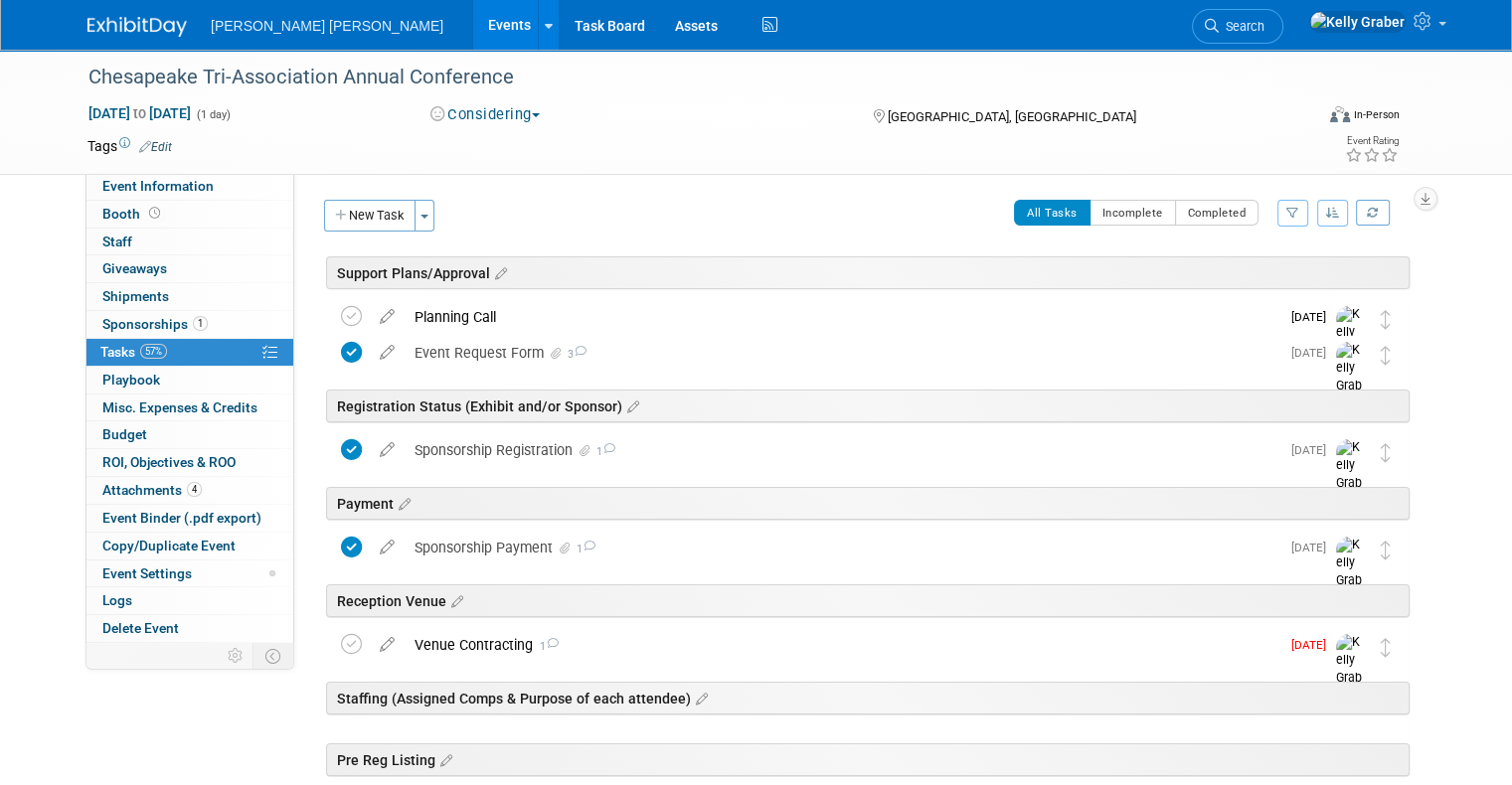 click on "Internal/External:
Internal
External
How are we supporting:
Sponsor
Exhibit
Presenting
Client Engagement
Sponsor & Exhibit
Sponsor & Client Engagement
Sponsor, Exhibit & Presenting
Sponsor, Exhibit, Presenting & Client Engagement
Event Category:
Major
Local
Market & Services:
Water
Transportation
Underground
Transit & Urban Mobility
Energy
Federal
Event Website:
Edit
Event Venue Name:
Roland E. Powell Convention Center
Event Venue Address:
4001 Coastal Highway
Ocean City, MD
Exhibit Hall Dates/Times:
Edit
Save Changes
Cancel
Booth Set-up Dates/Times:
Edit
Save Changes
Cancel
Booth Dismantle Dates/Times:
Edit
Save Changes
Cancel
Exhibitor Prospectus:
Edit
Edit" at bounding box center [859, 406] 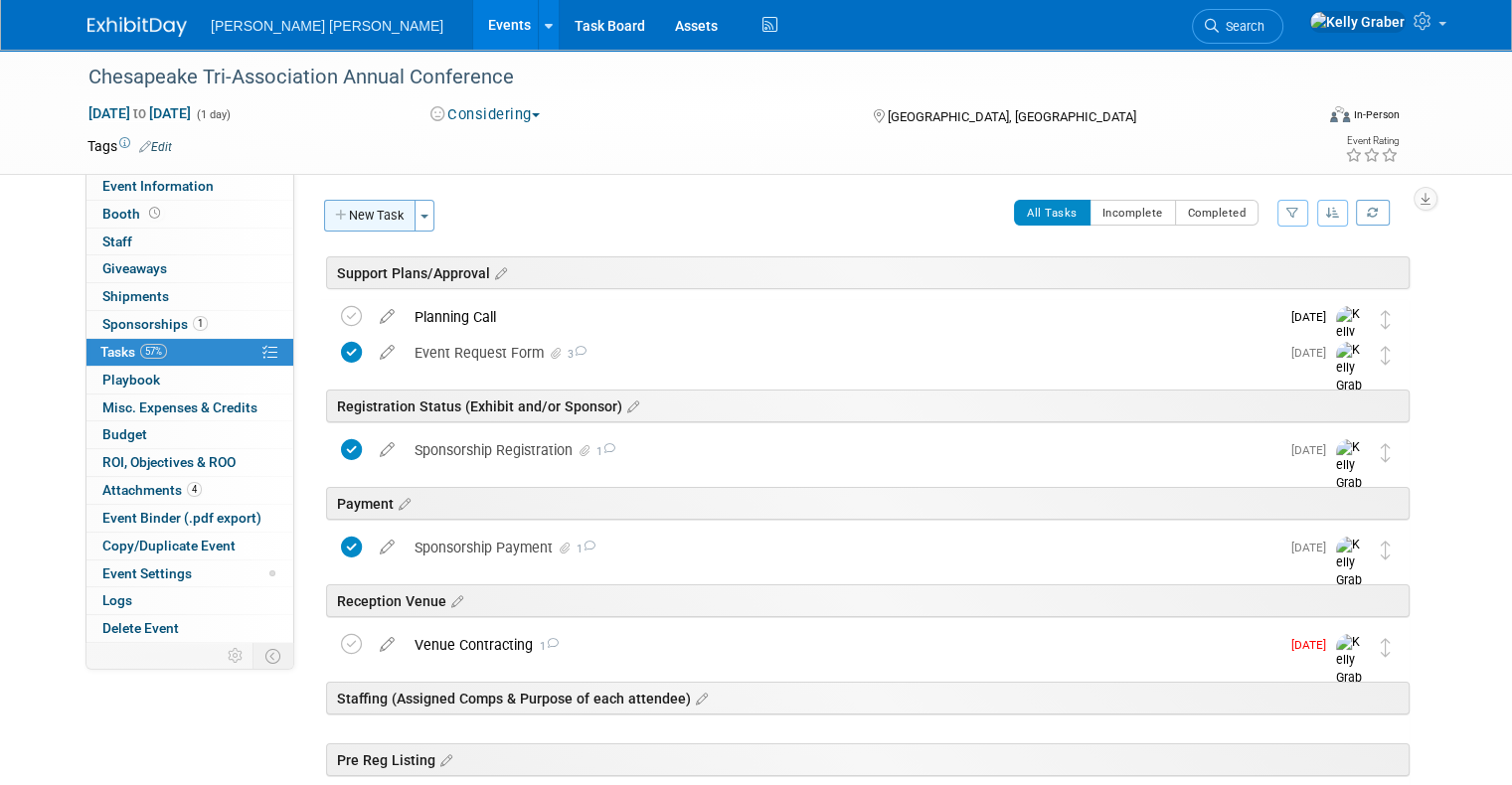 click on "New Task" at bounding box center (370, 216) 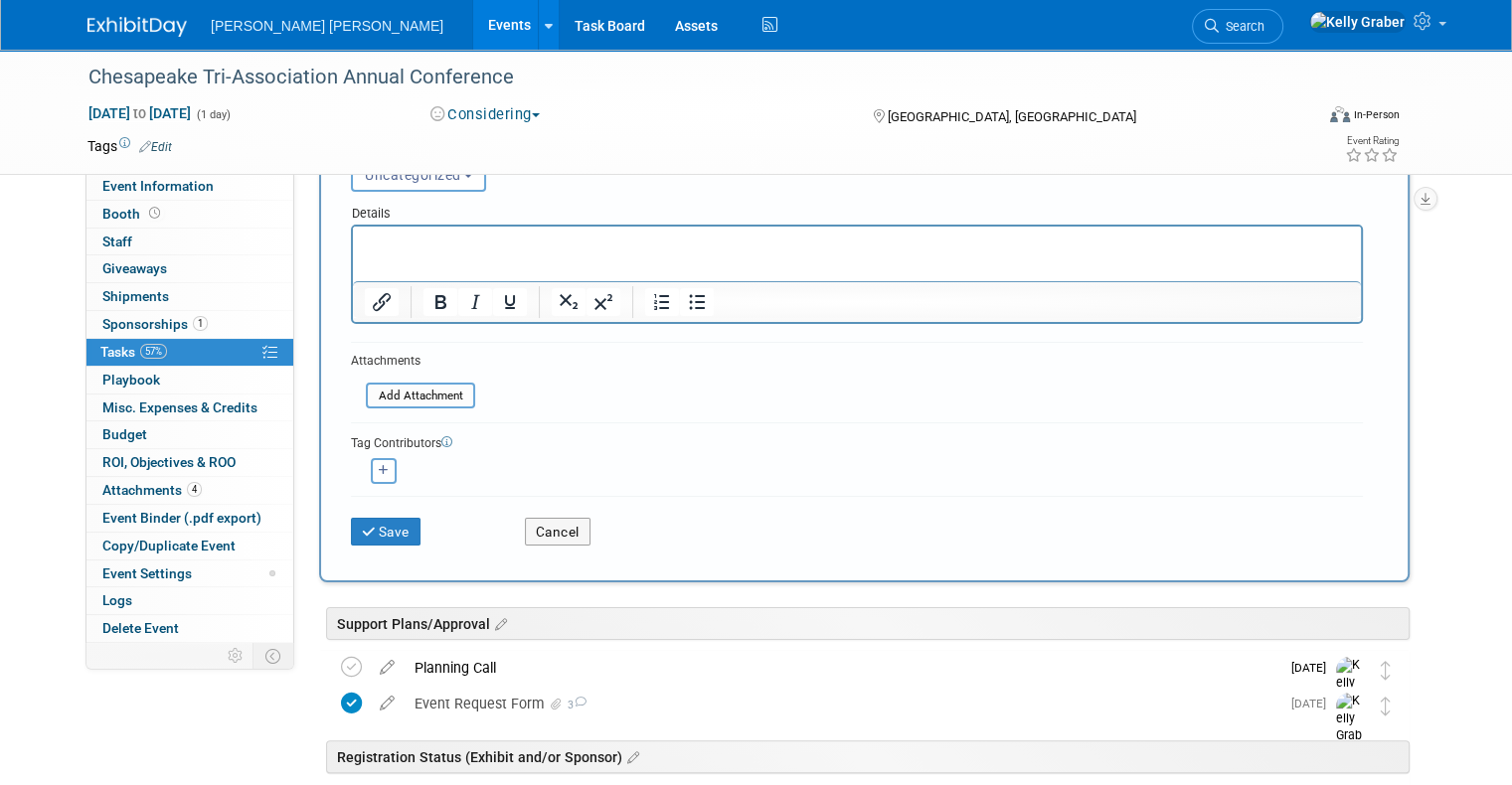 scroll, scrollTop: 298, scrollLeft: 0, axis: vertical 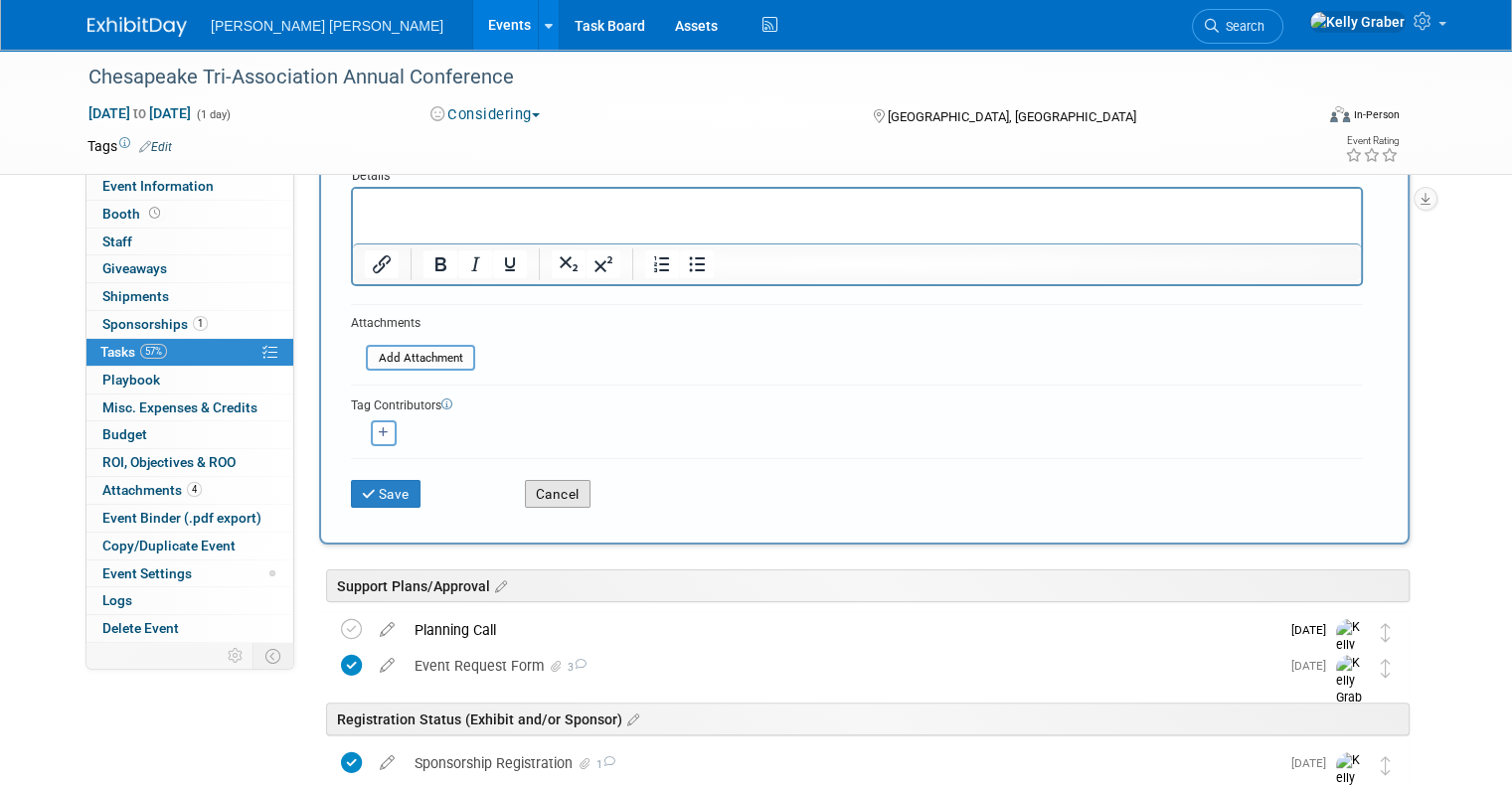 click on "Cancel" at bounding box center [558, 494] 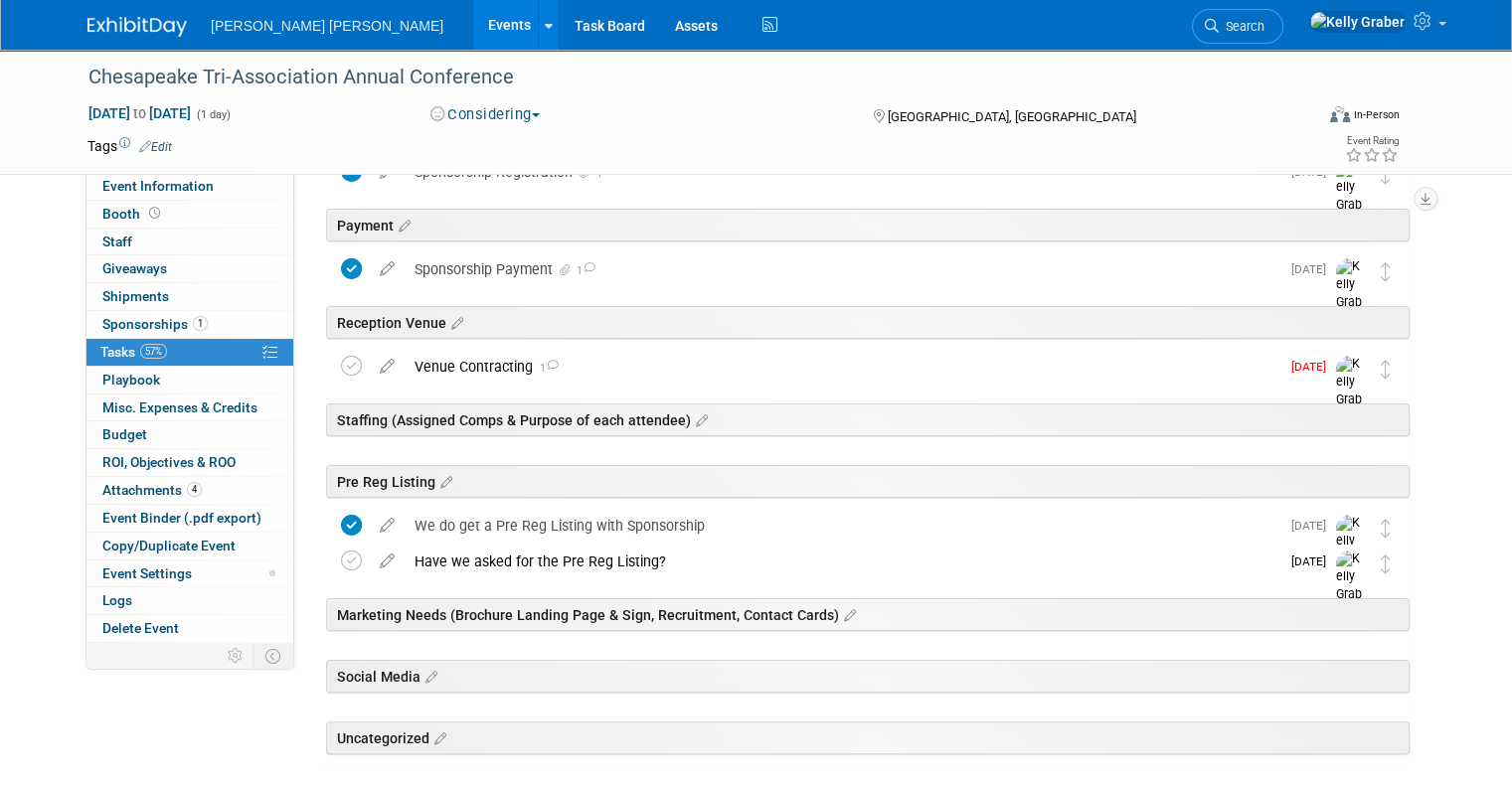 scroll, scrollTop: 278, scrollLeft: 0, axis: vertical 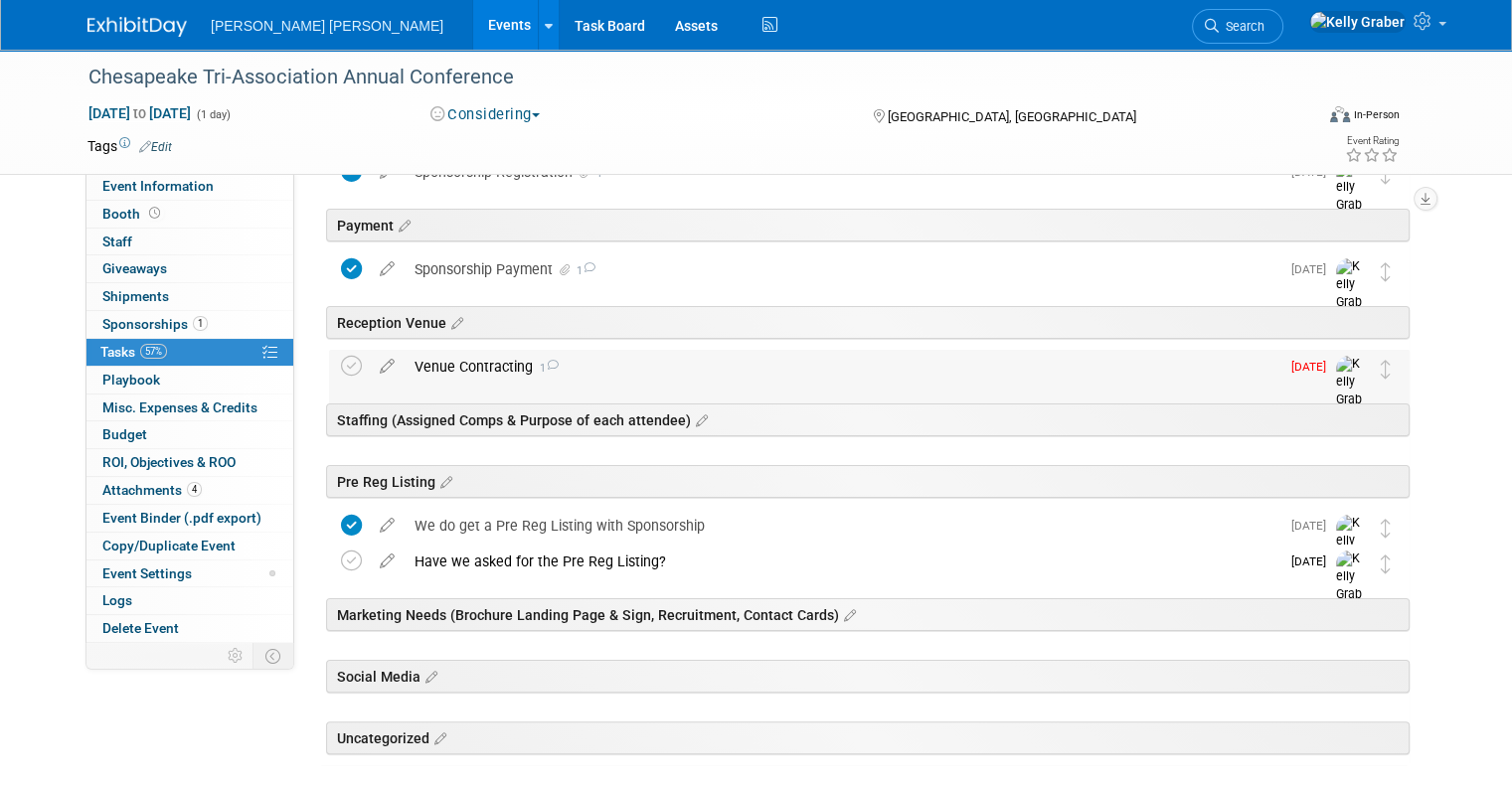click on "Venue Contracting
1" at bounding box center (842, 367) 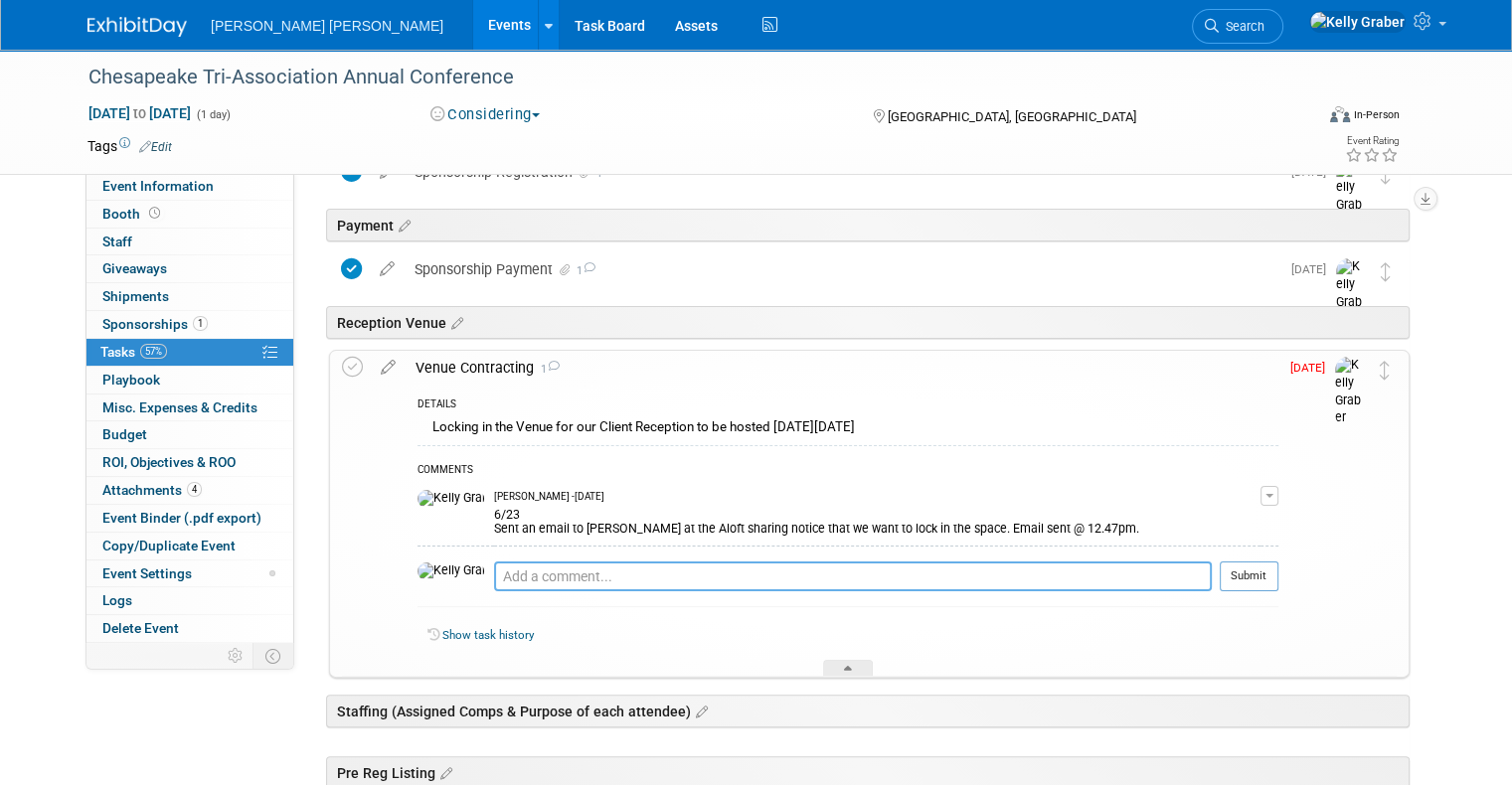 click at bounding box center [853, 576] 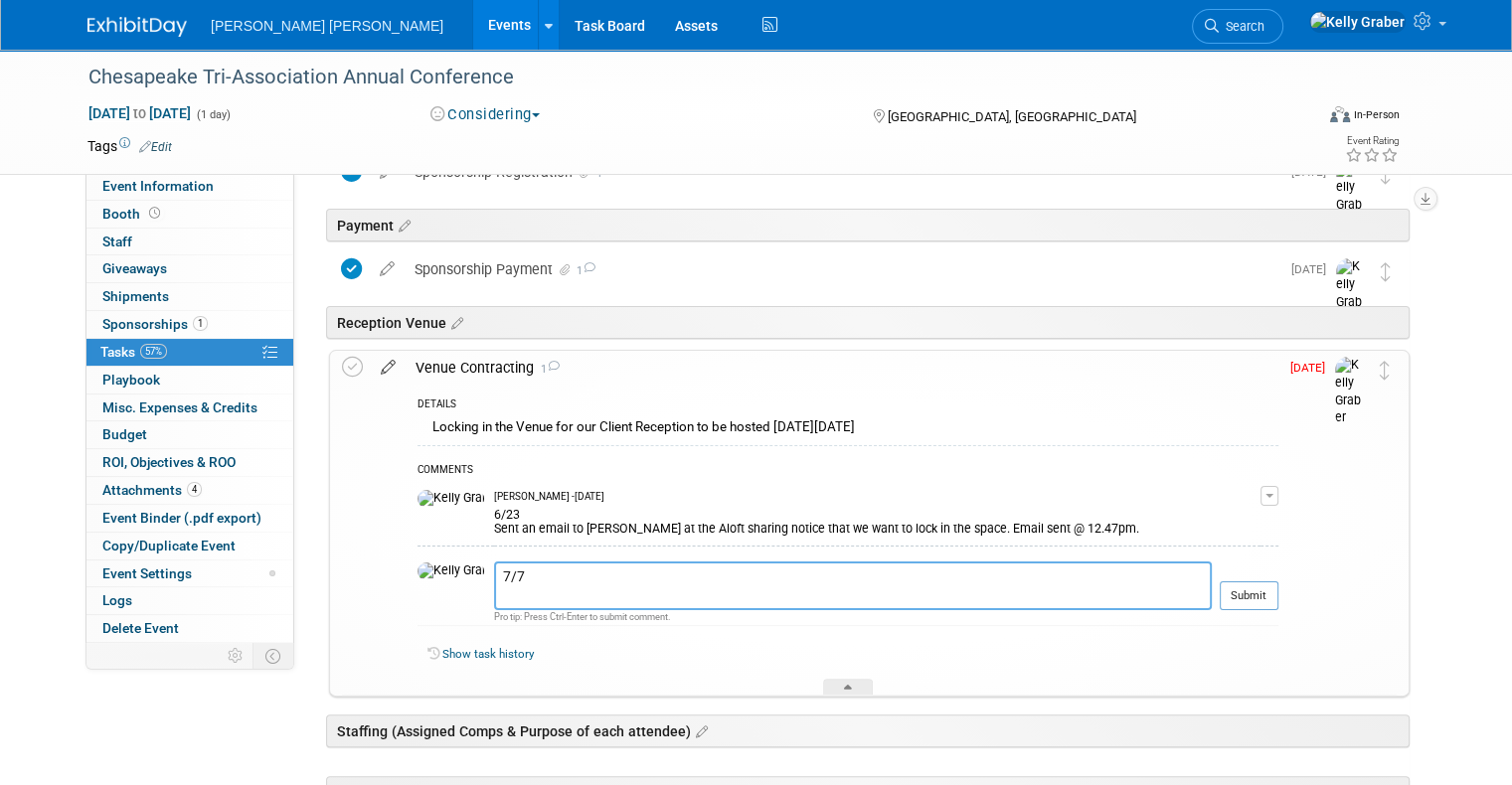 type on "7/7" 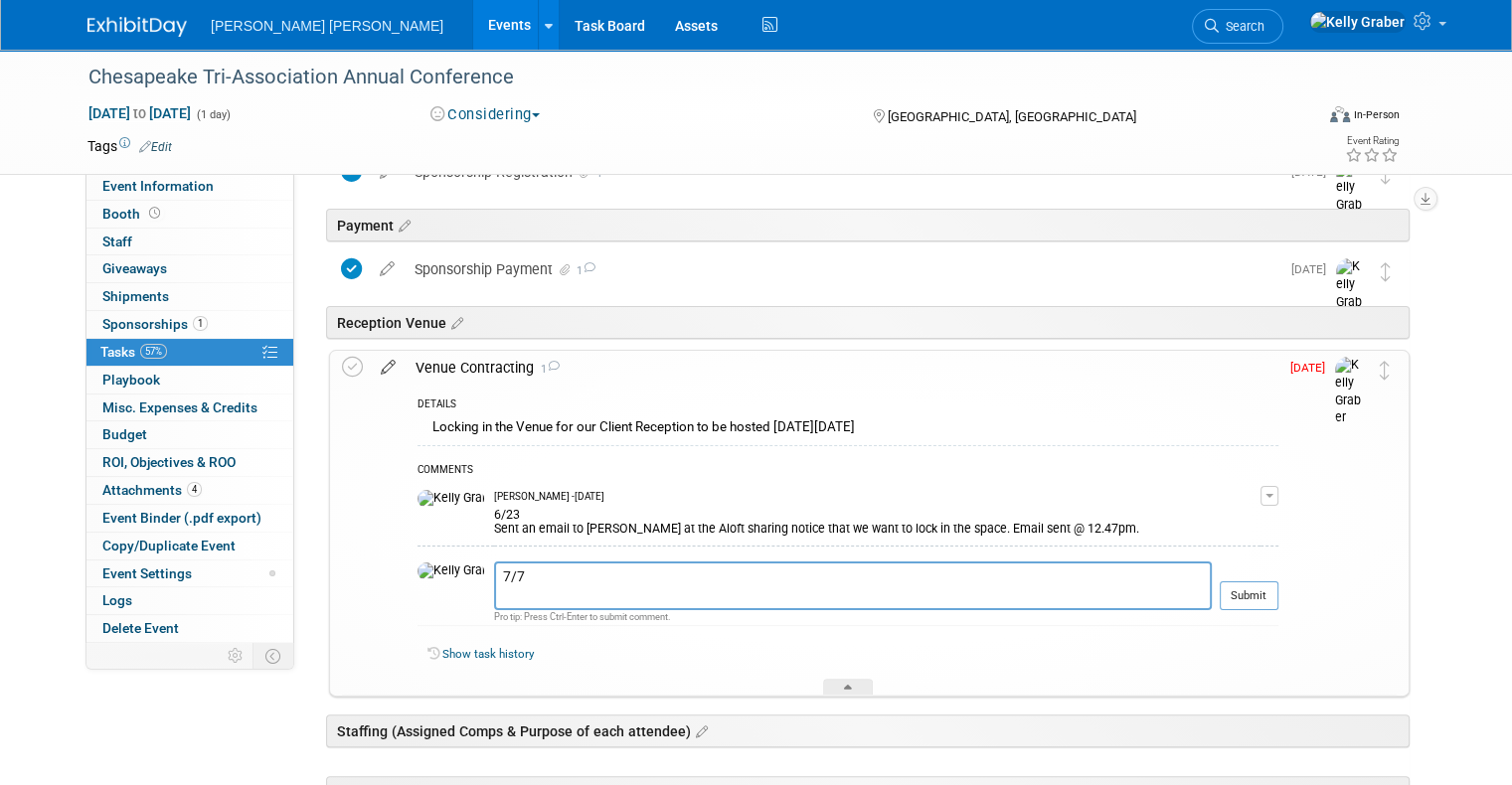 click at bounding box center (388, 363) 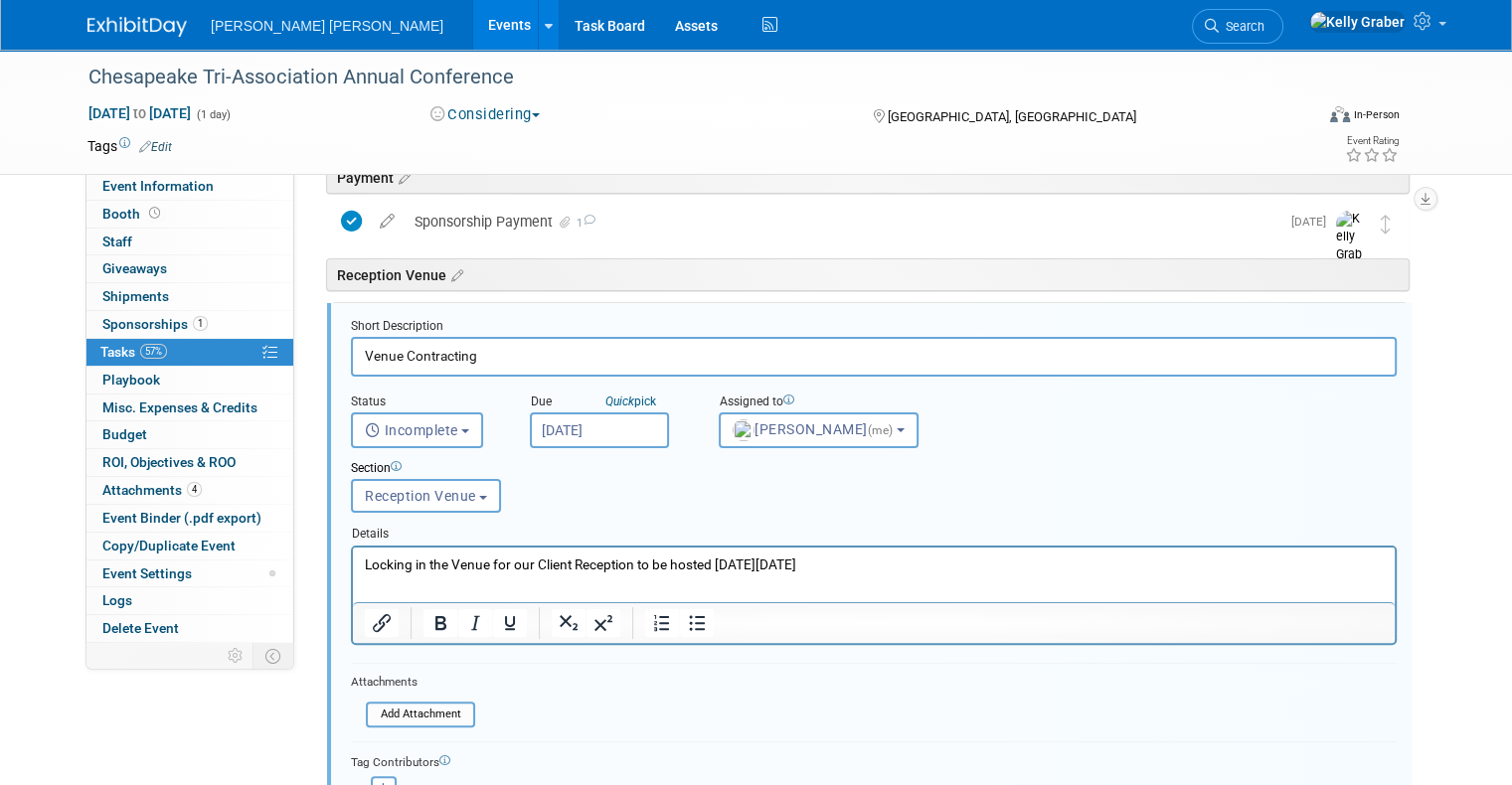 scroll, scrollTop: 338, scrollLeft: 0, axis: vertical 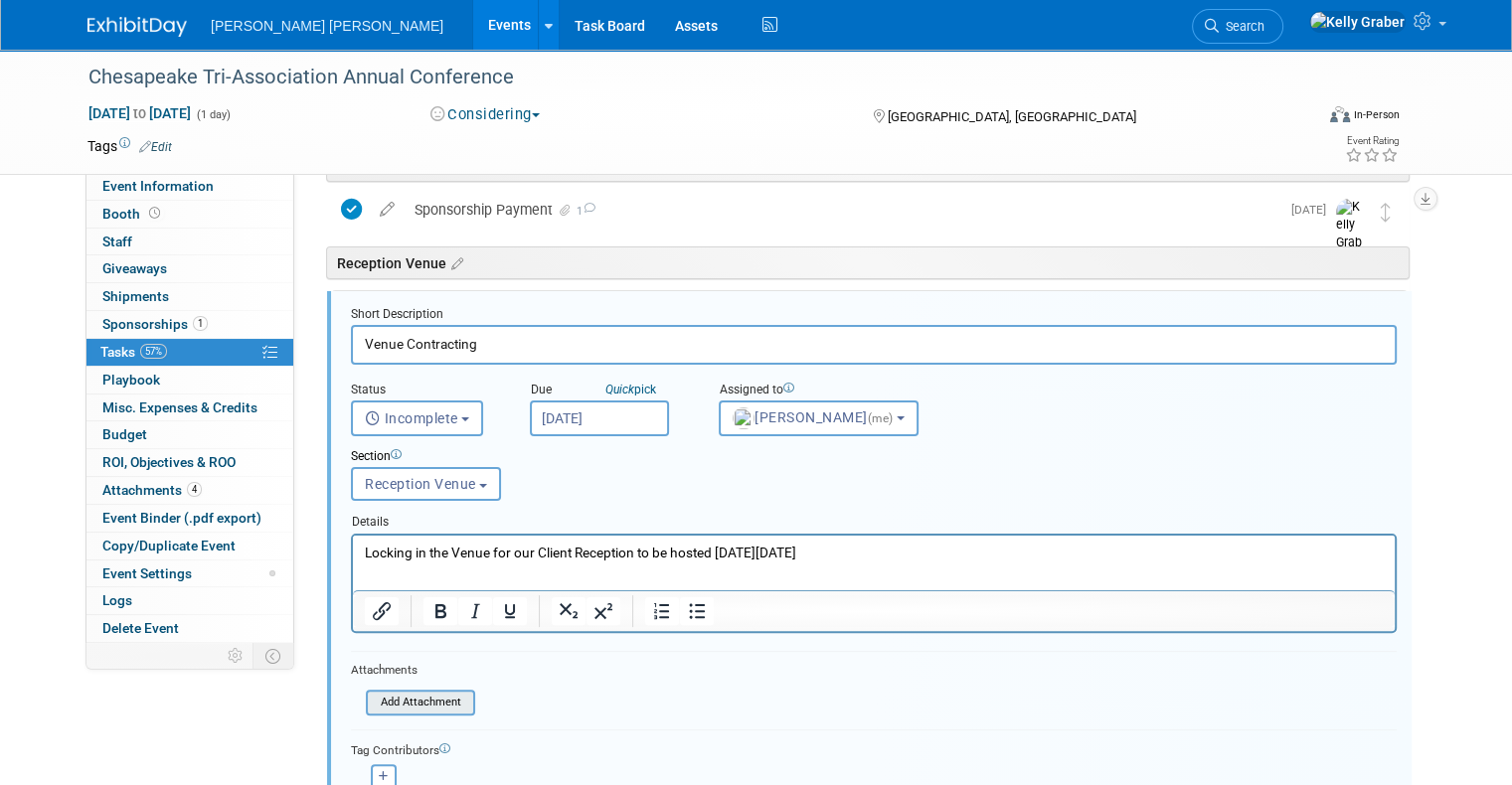 click at bounding box center (372, 703) 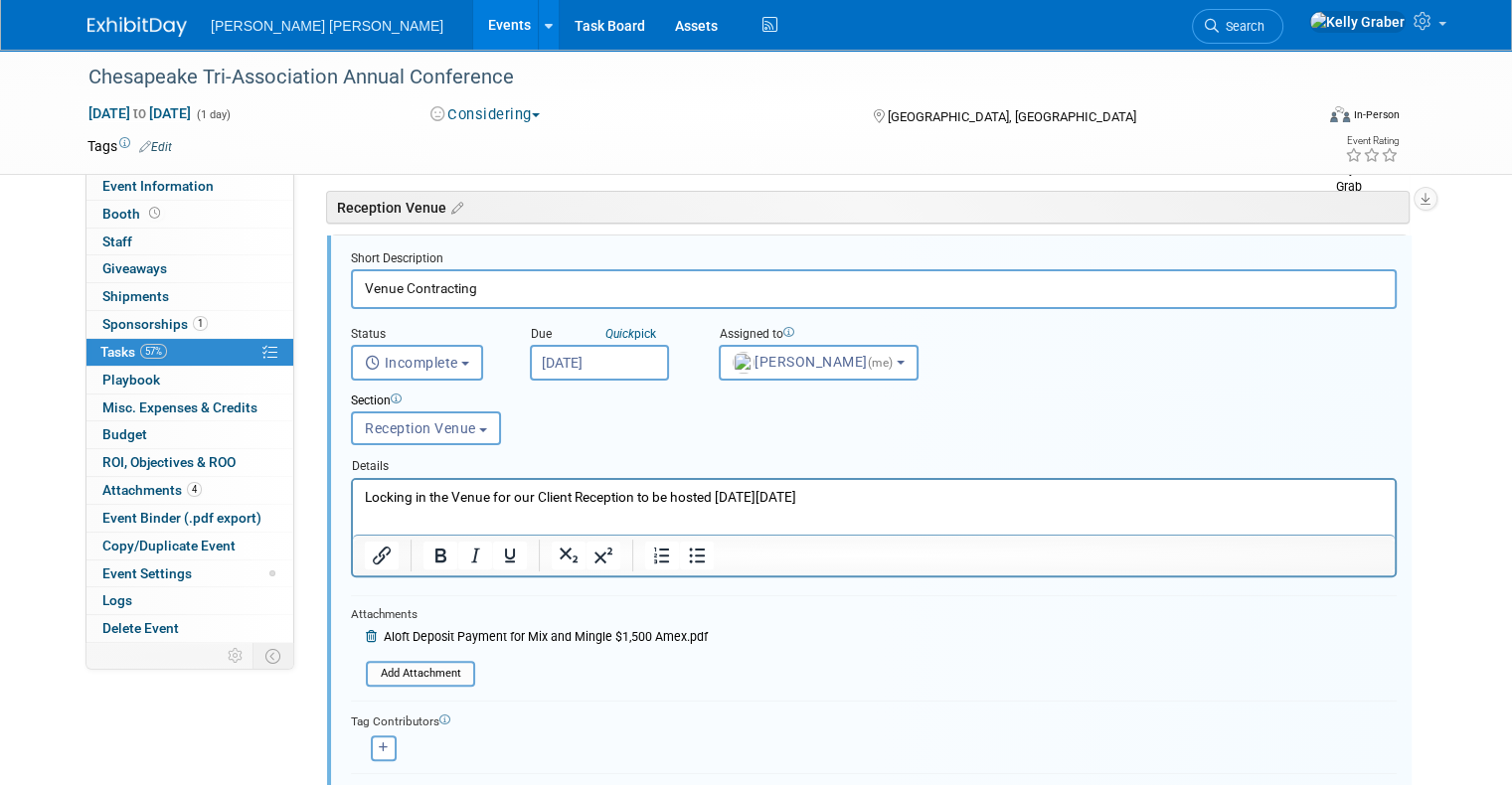 scroll, scrollTop: 537, scrollLeft: 0, axis: vertical 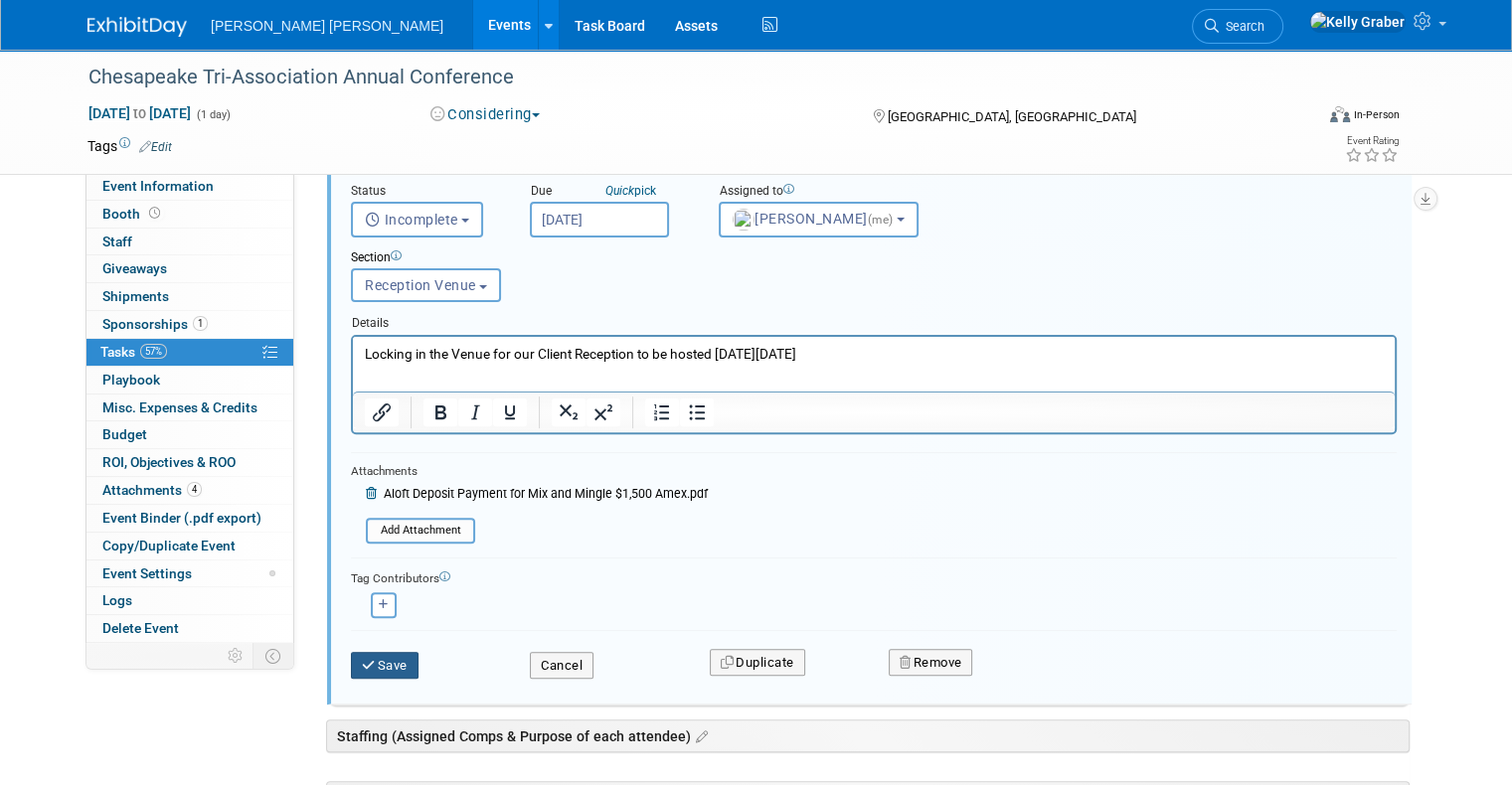 click on "Save" at bounding box center [385, 666] 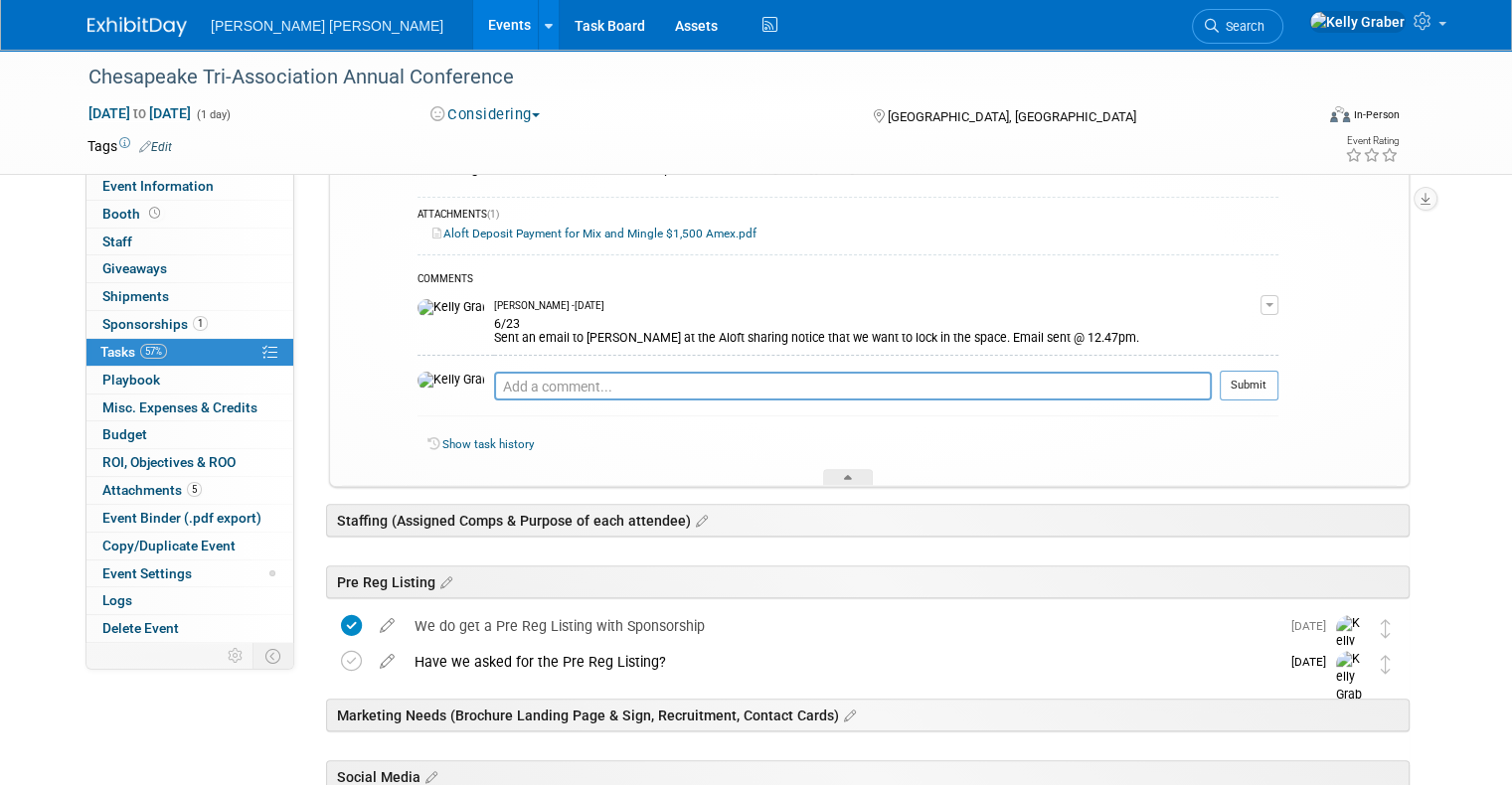 scroll, scrollTop: 437, scrollLeft: 0, axis: vertical 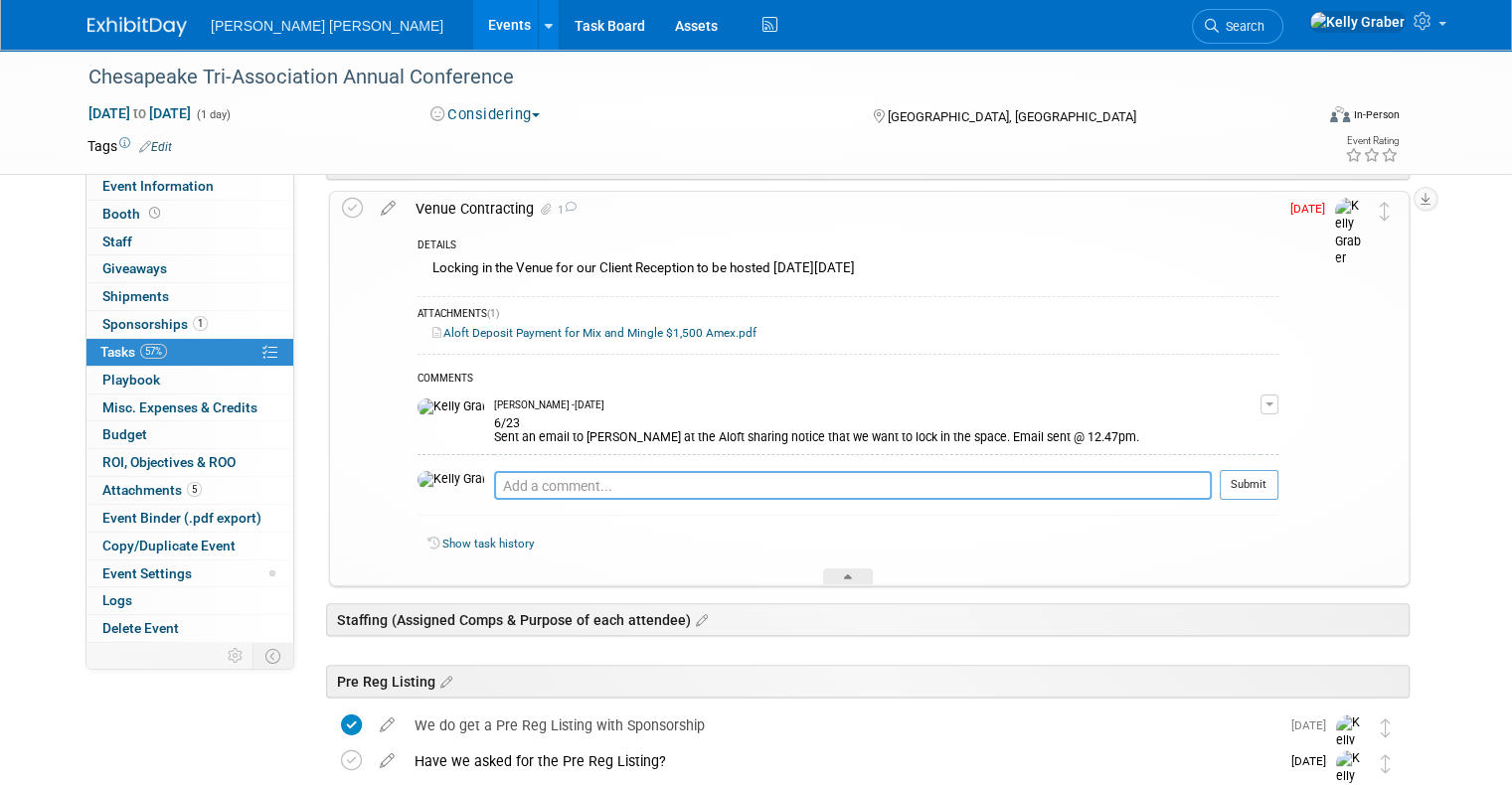 click at bounding box center [853, 485] 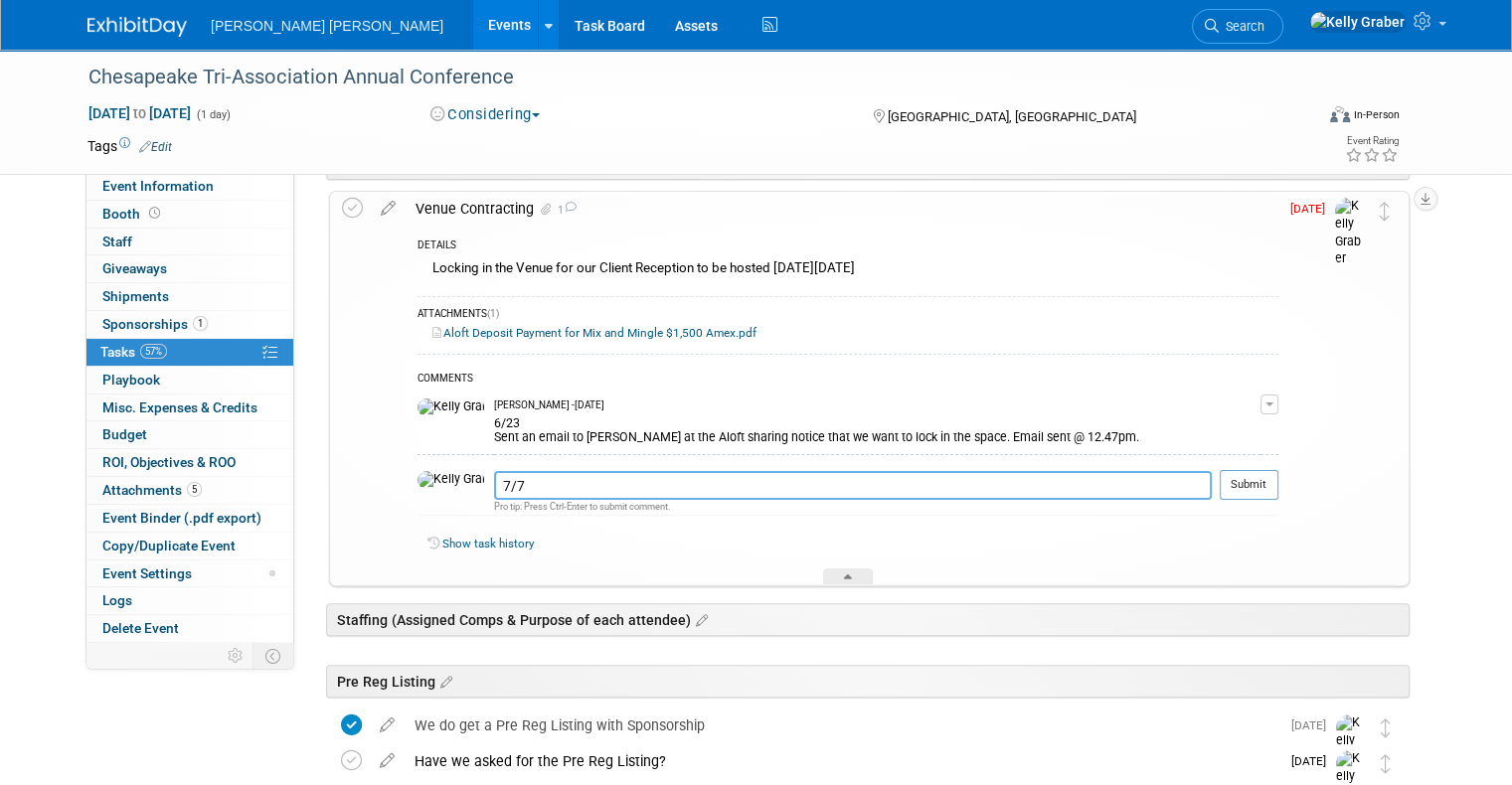 click on "7/7" at bounding box center [853, 485] 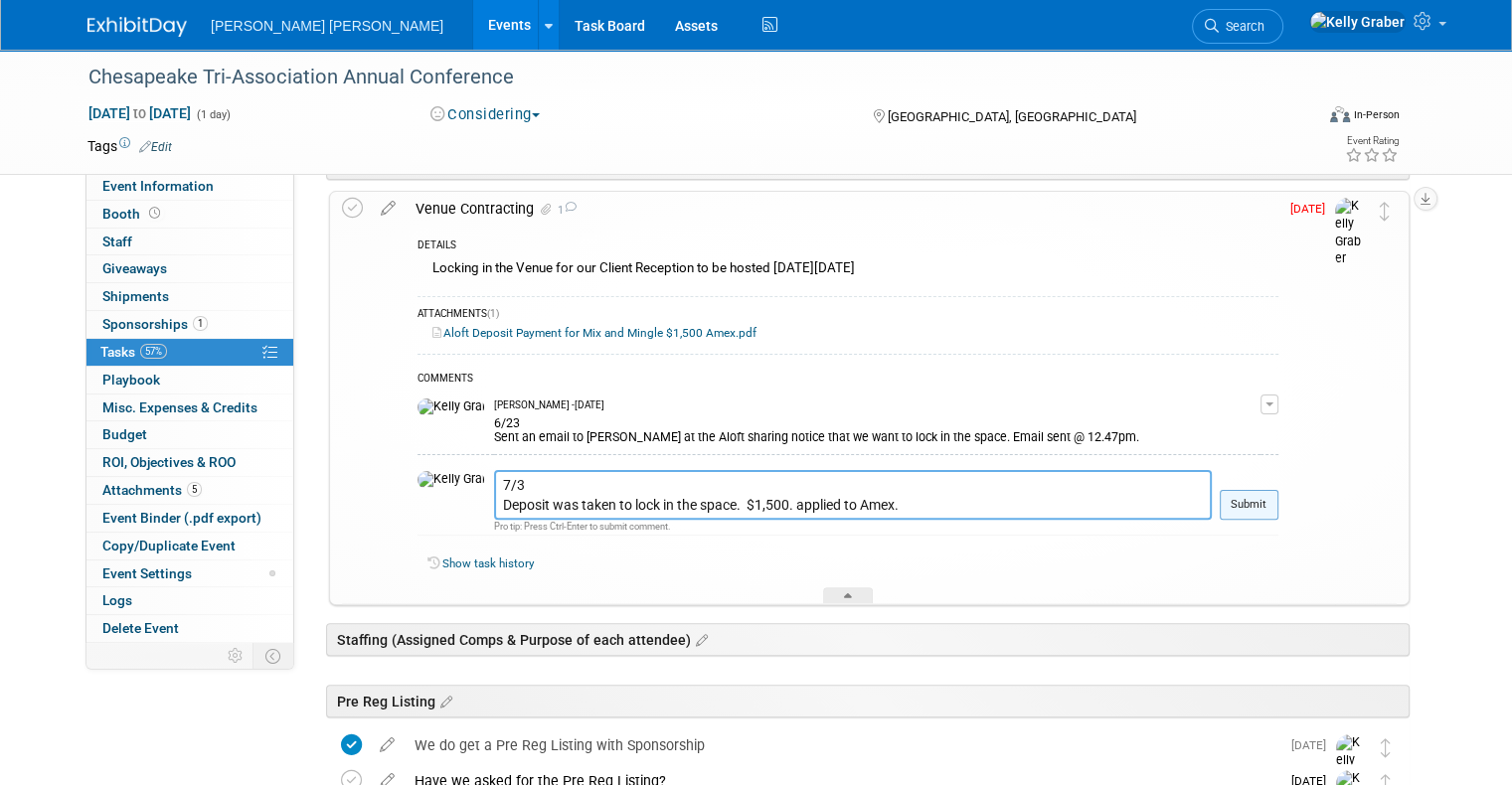 type on "7/3
Deposit was taken to lock in the space.  $1,500. applied to Amex." 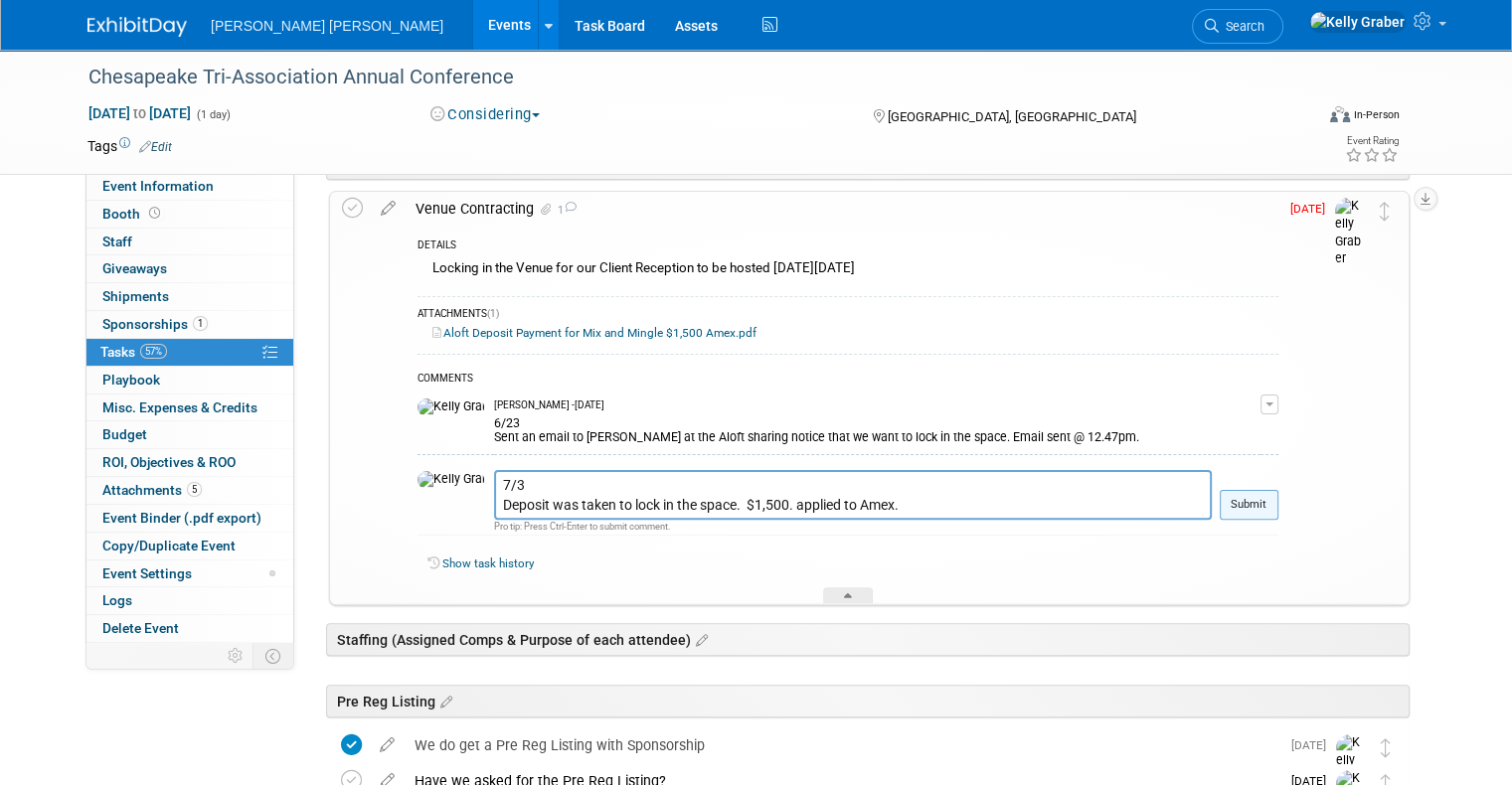 click on "Submit" at bounding box center [1249, 505] 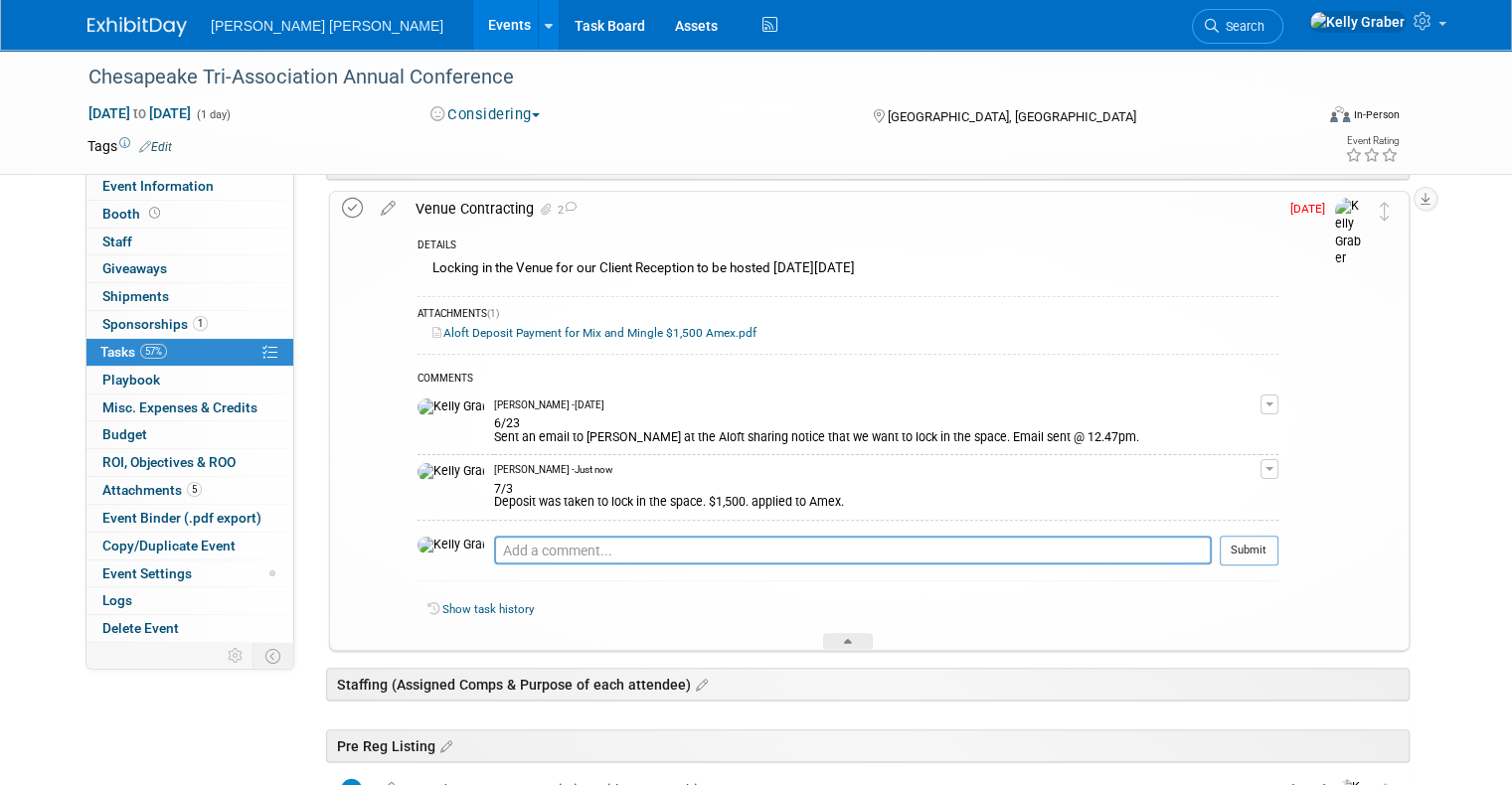 click at bounding box center (352, 208) 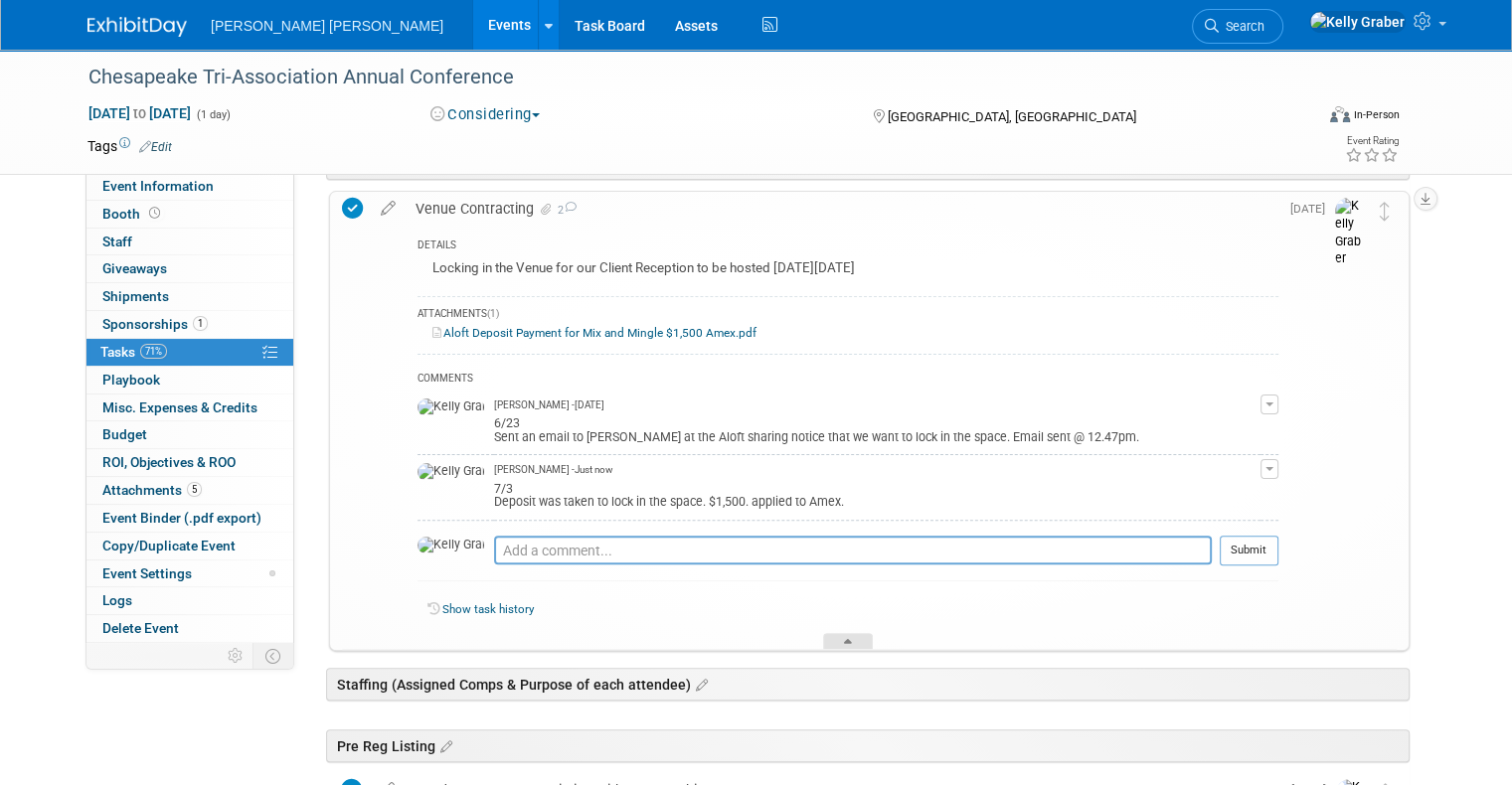 click at bounding box center [848, 641] 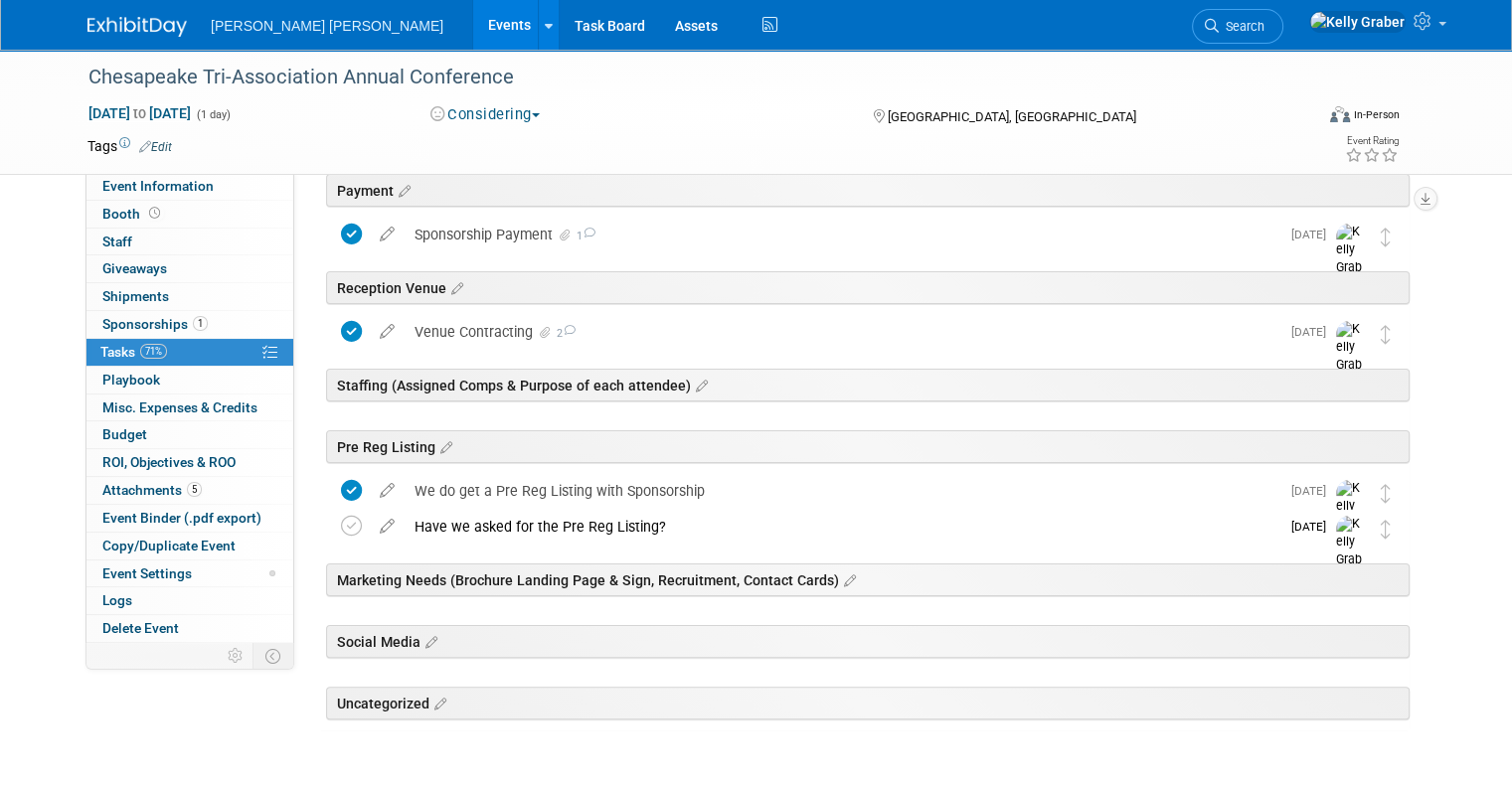 scroll, scrollTop: 278, scrollLeft: 0, axis: vertical 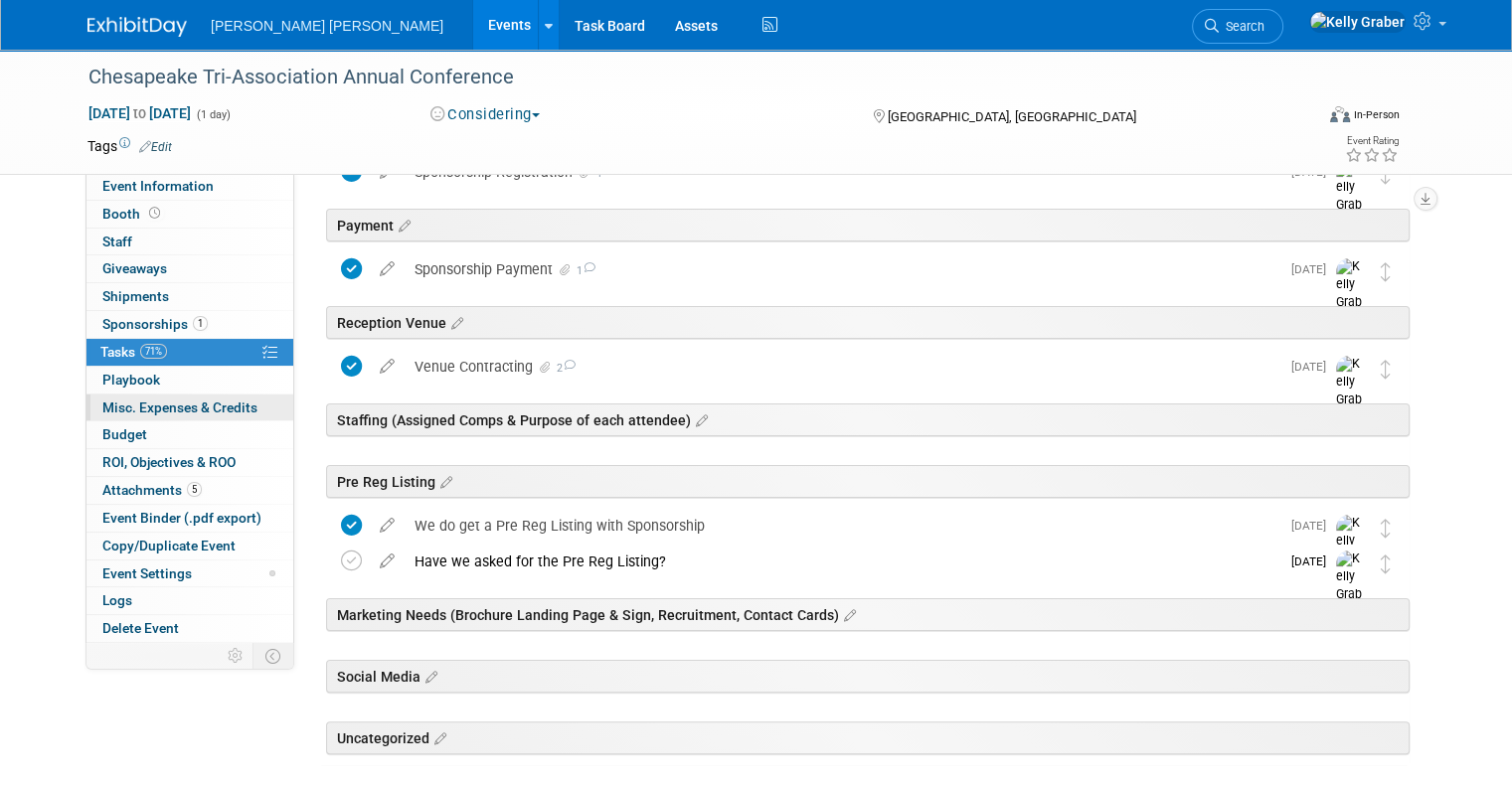 click on "Misc. Expenses & Credits 0" at bounding box center [180, 407] 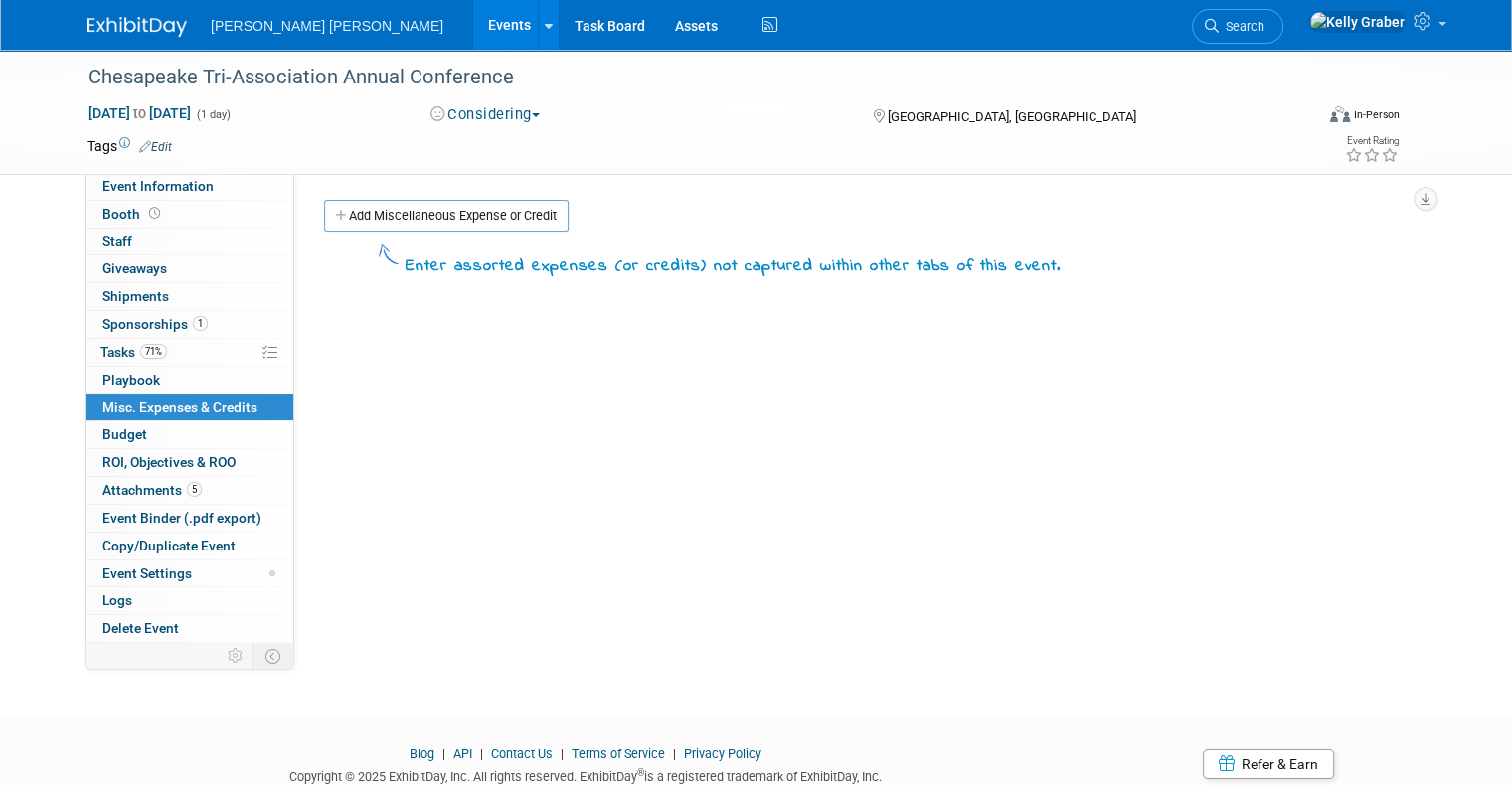 click on "Add Miscellaneous Expense or Credit" at bounding box center [872, 218] 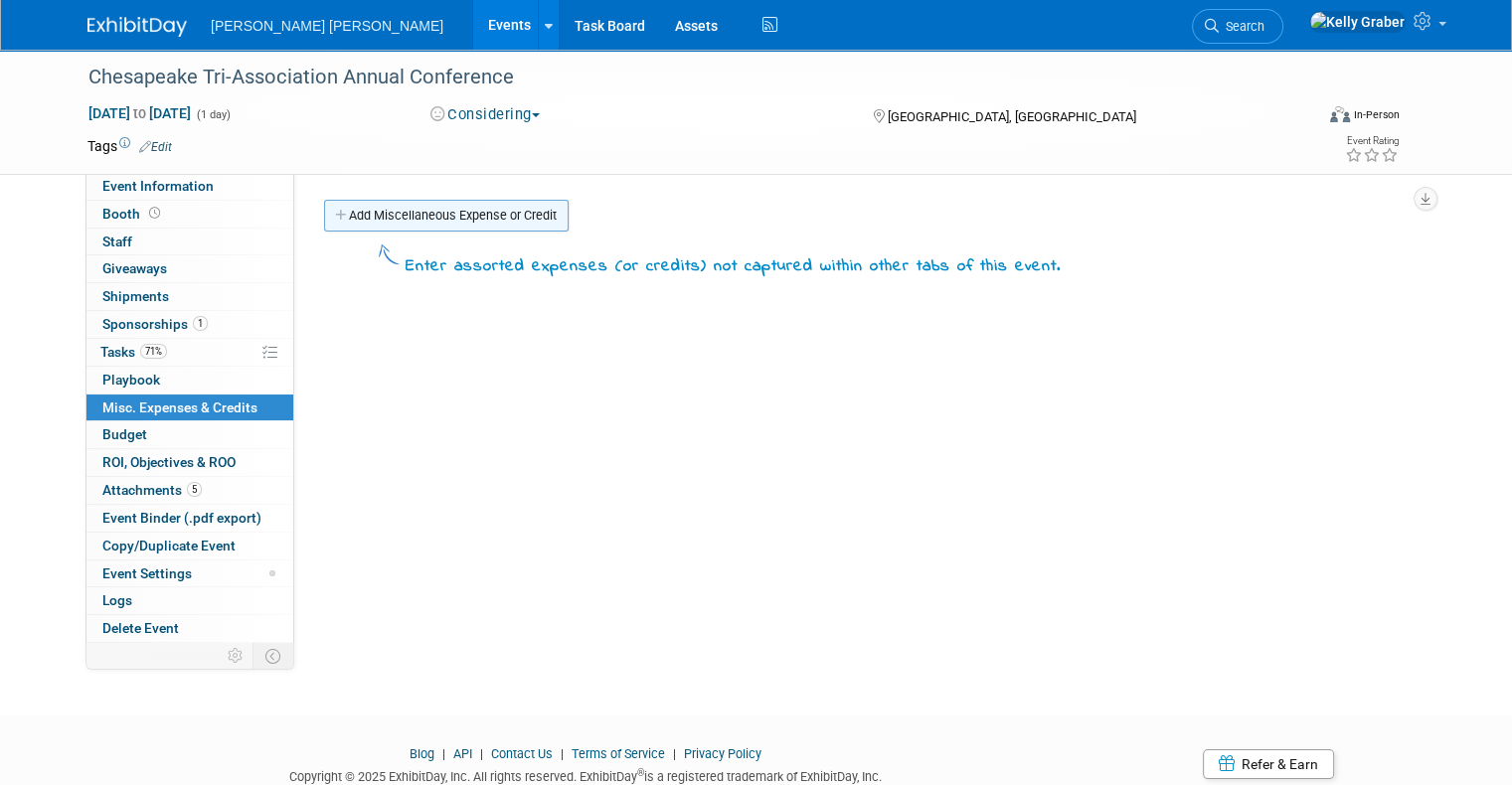 click on "Add Miscellaneous Expense or Credit" at bounding box center [446, 216] 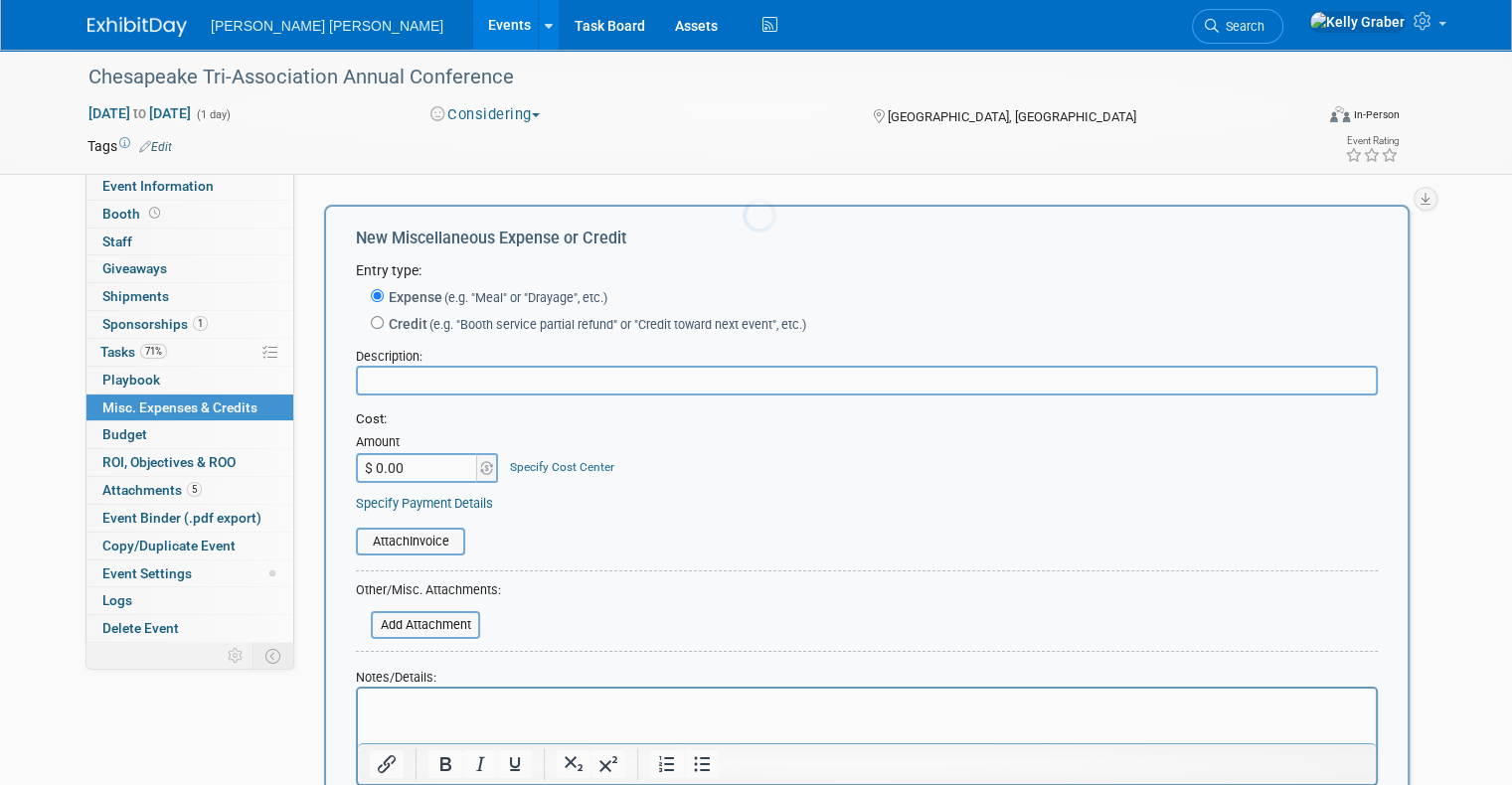 scroll, scrollTop: 0, scrollLeft: 0, axis: both 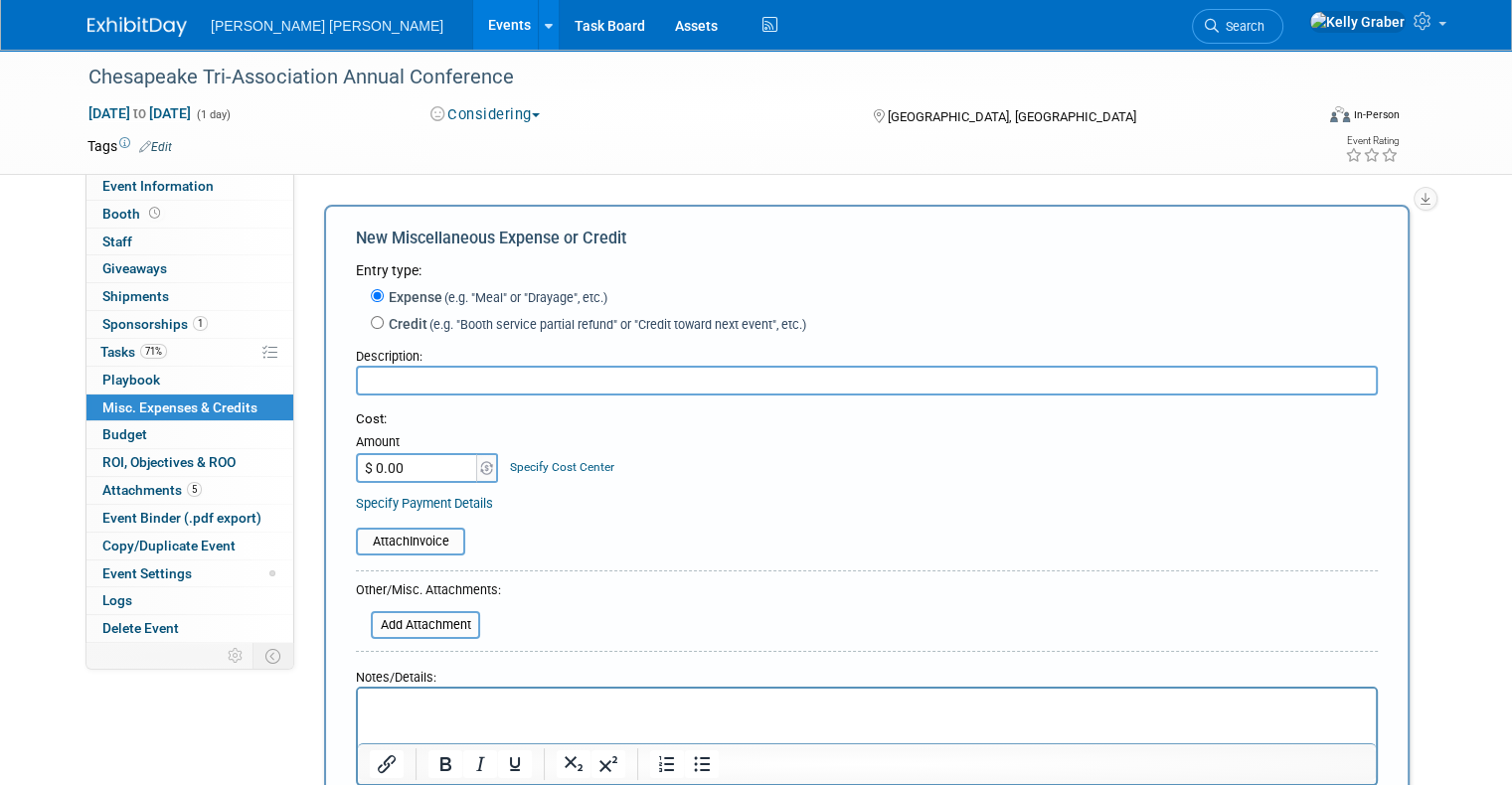 click at bounding box center [867, 381] 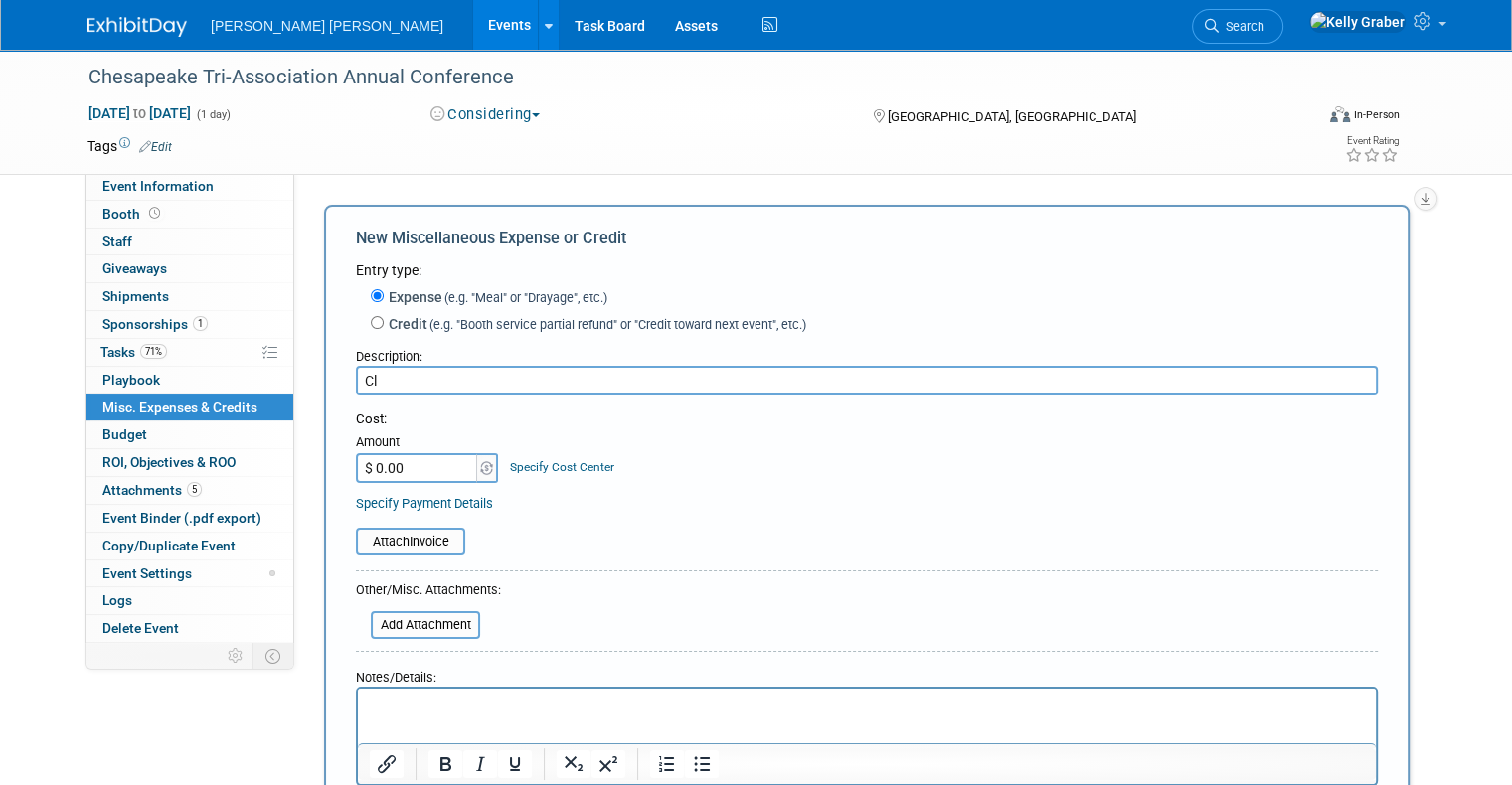 type on "C" 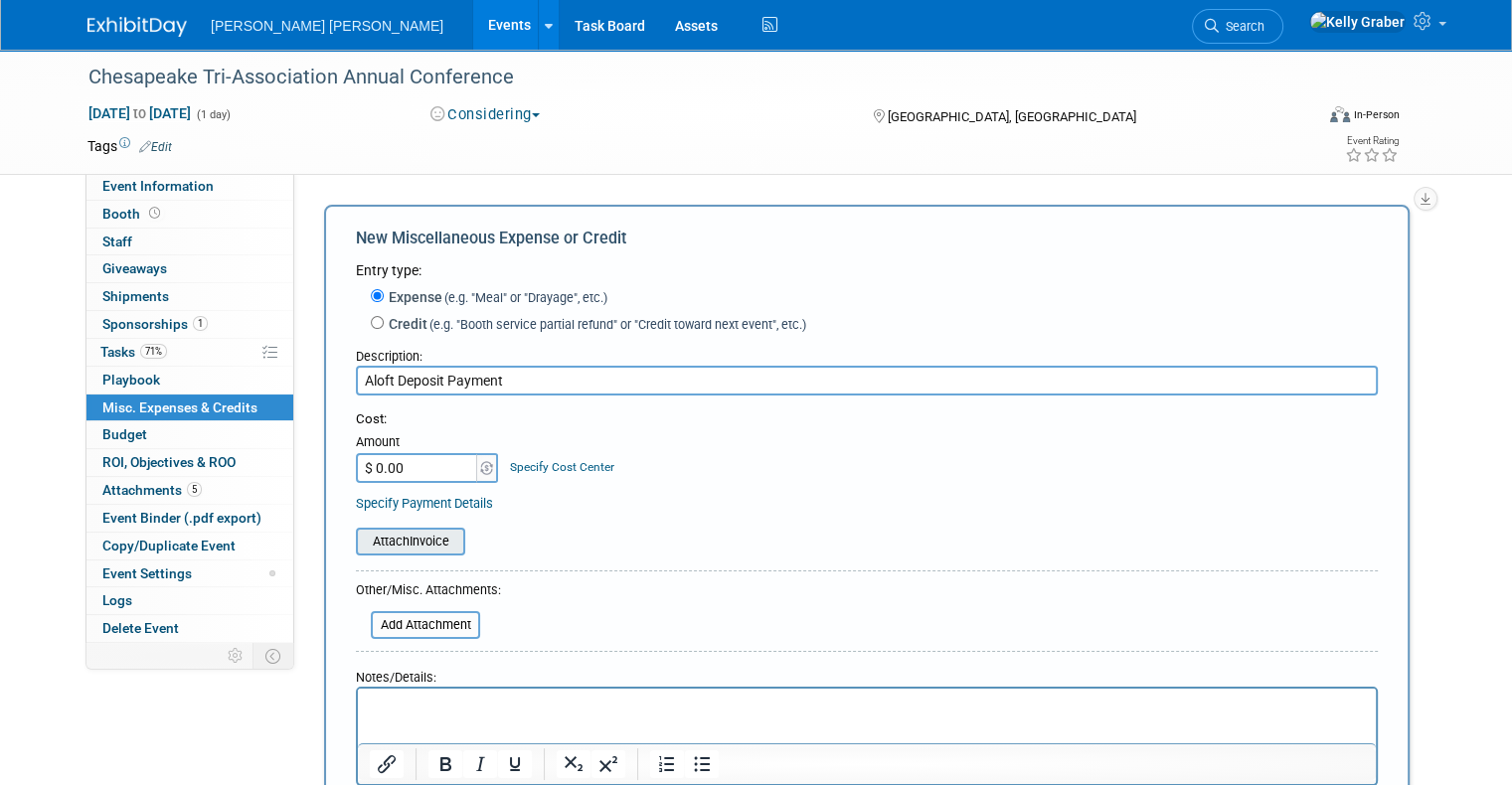 type on "Aloft Deposit Payment" 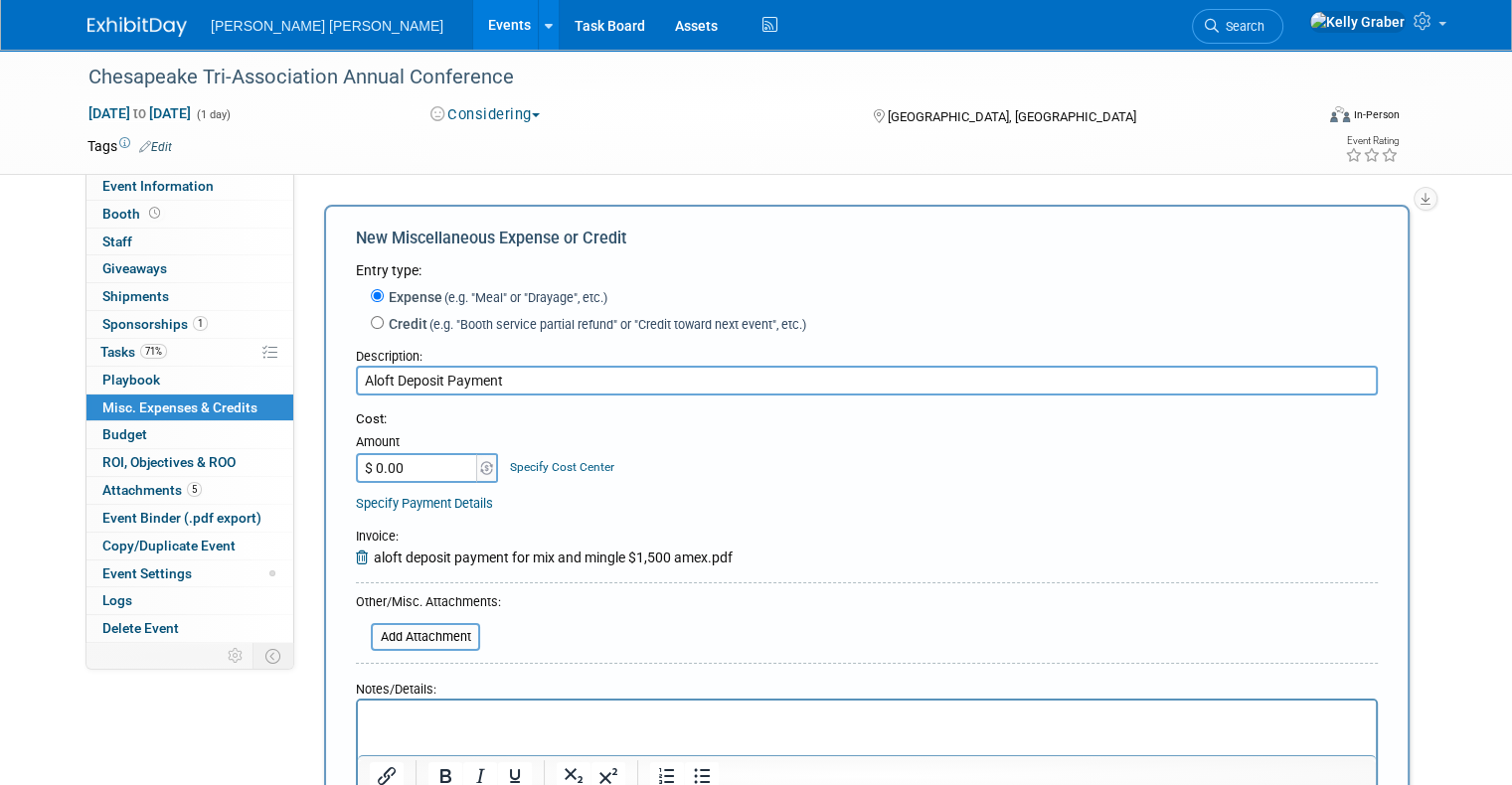 click on "$ 0.00" at bounding box center (418, 468) 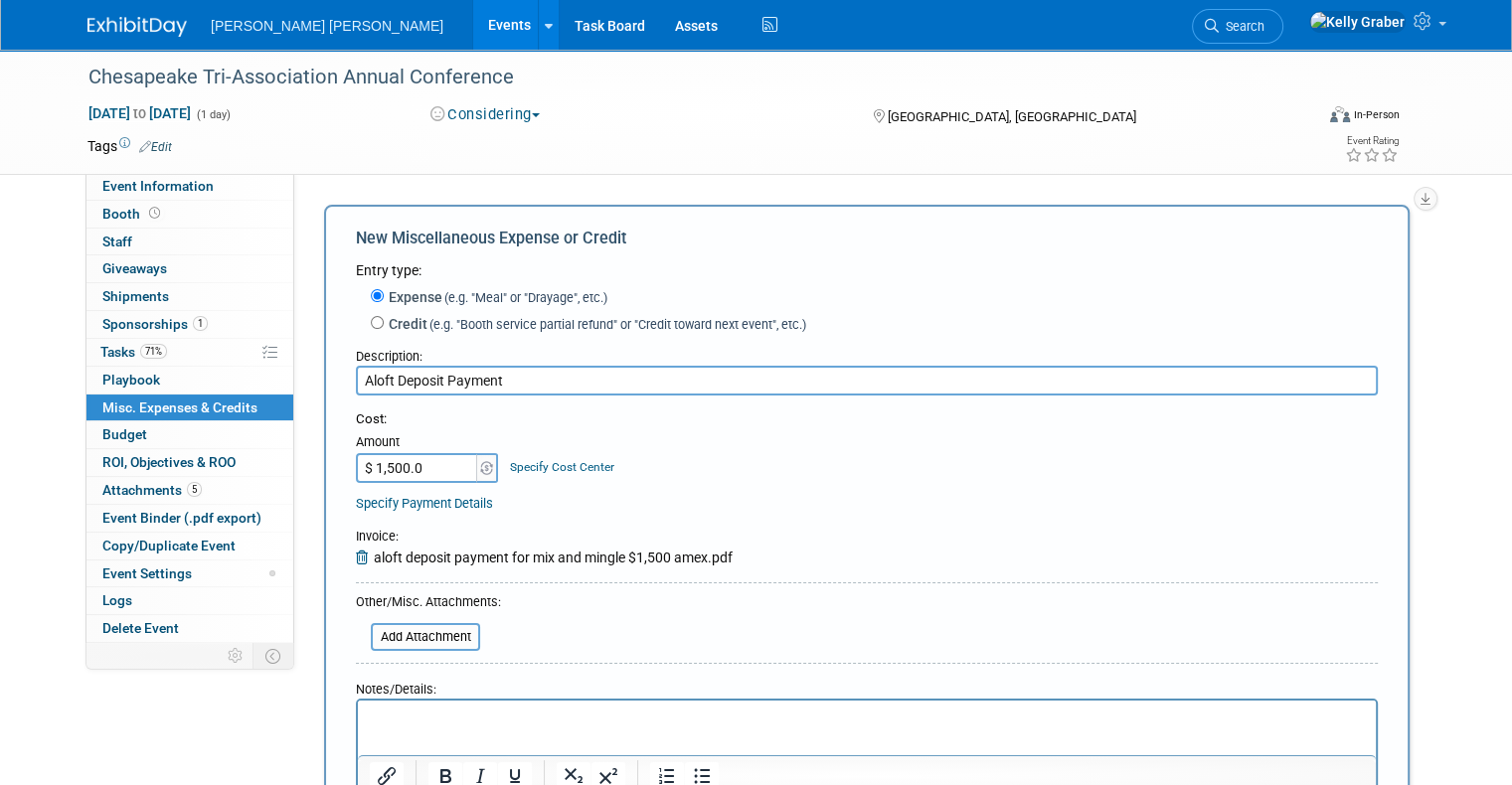 type on "$ 1,500.00" 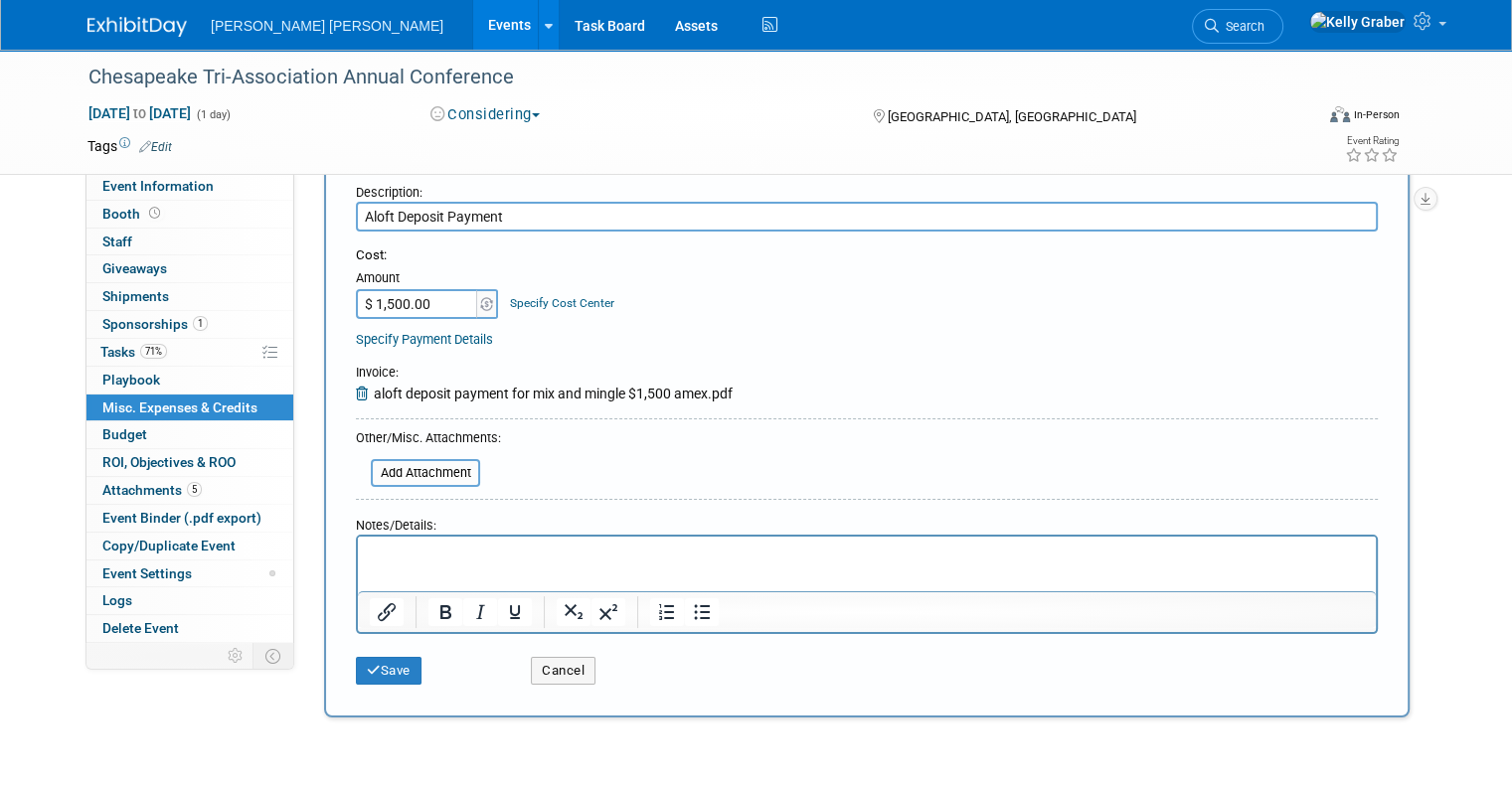 scroll, scrollTop: 199, scrollLeft: 0, axis: vertical 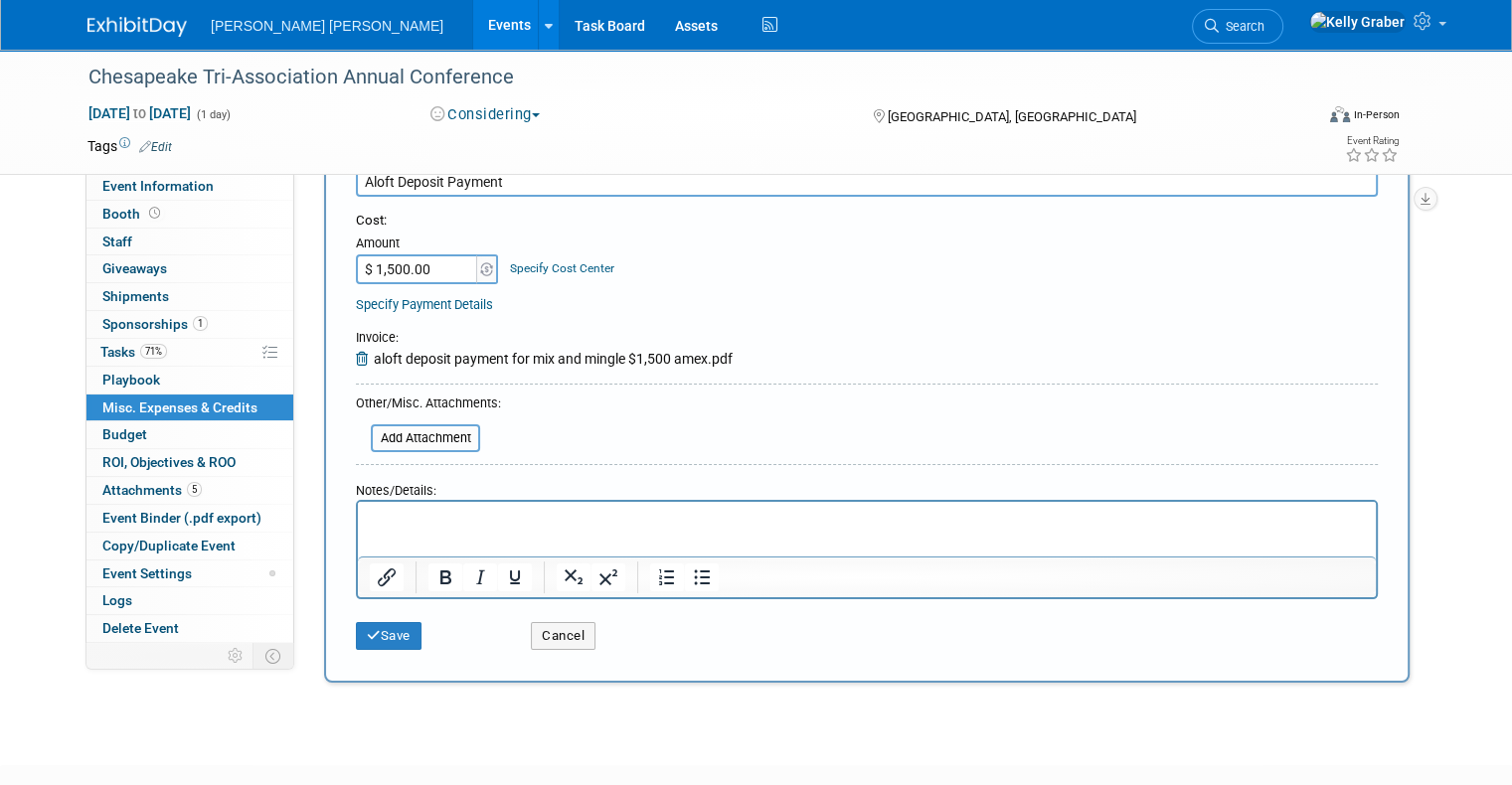 click at bounding box center [867, 520] 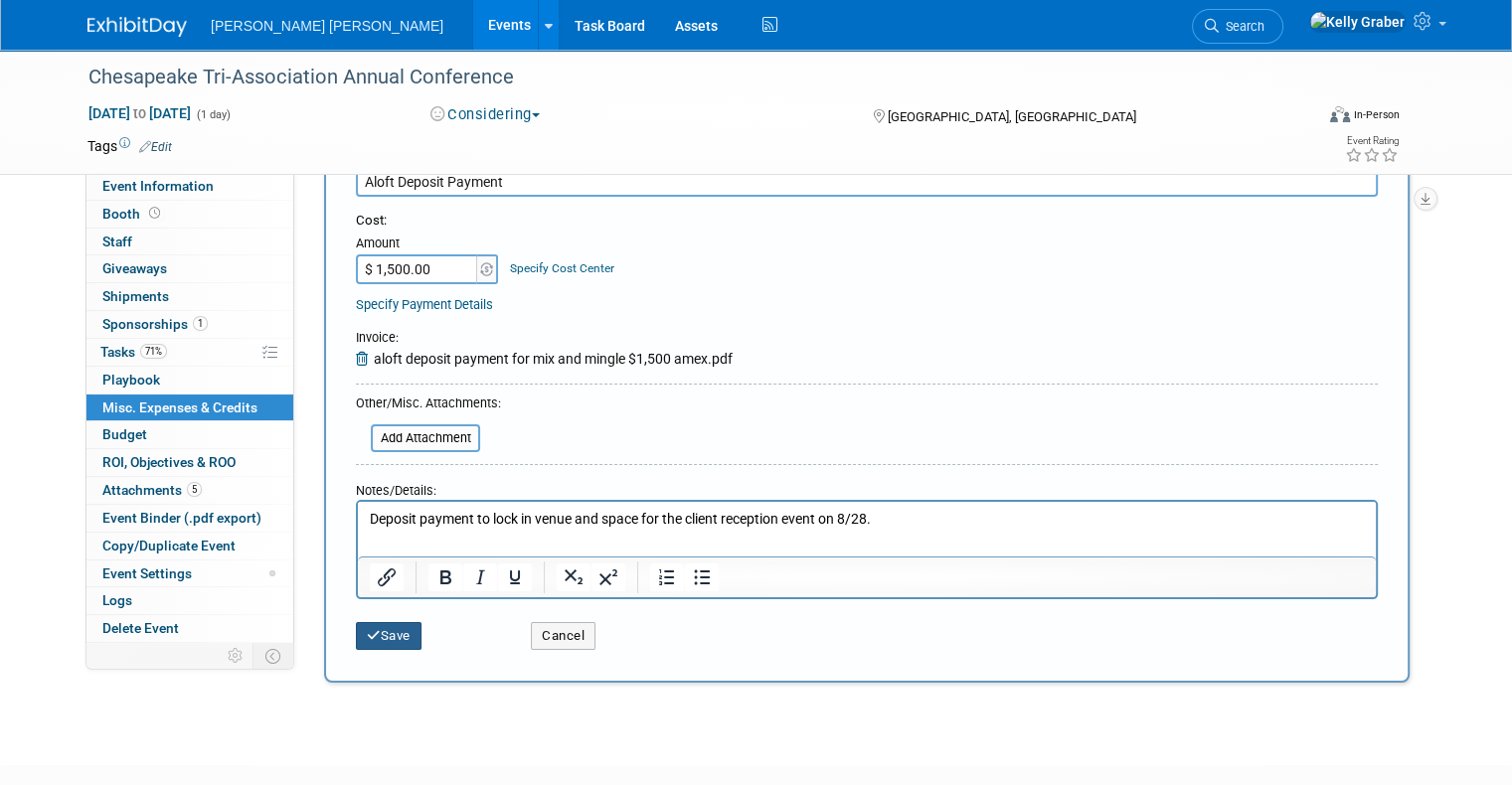 click on "Save" at bounding box center [389, 636] 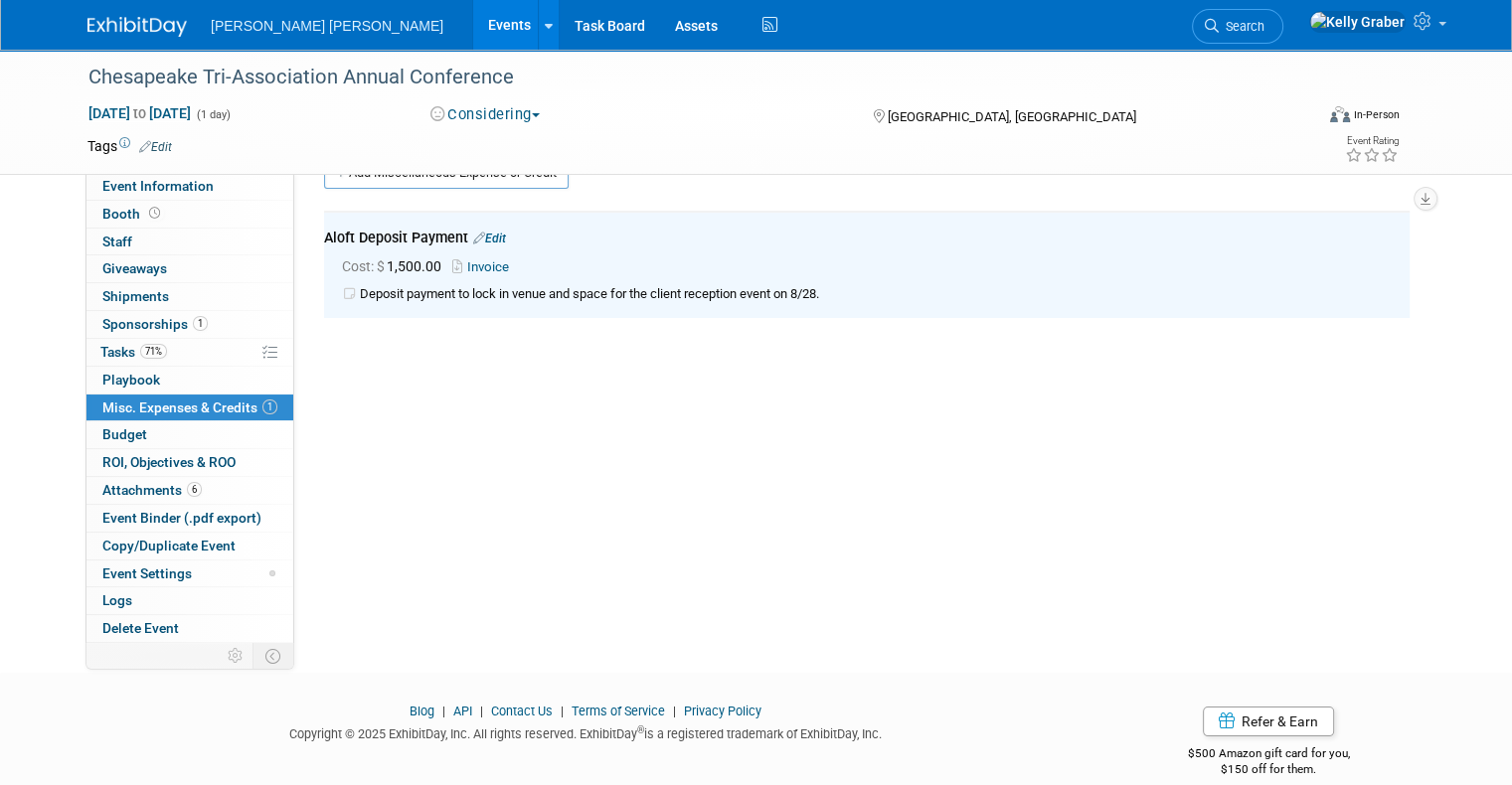 scroll, scrollTop: 0, scrollLeft: 0, axis: both 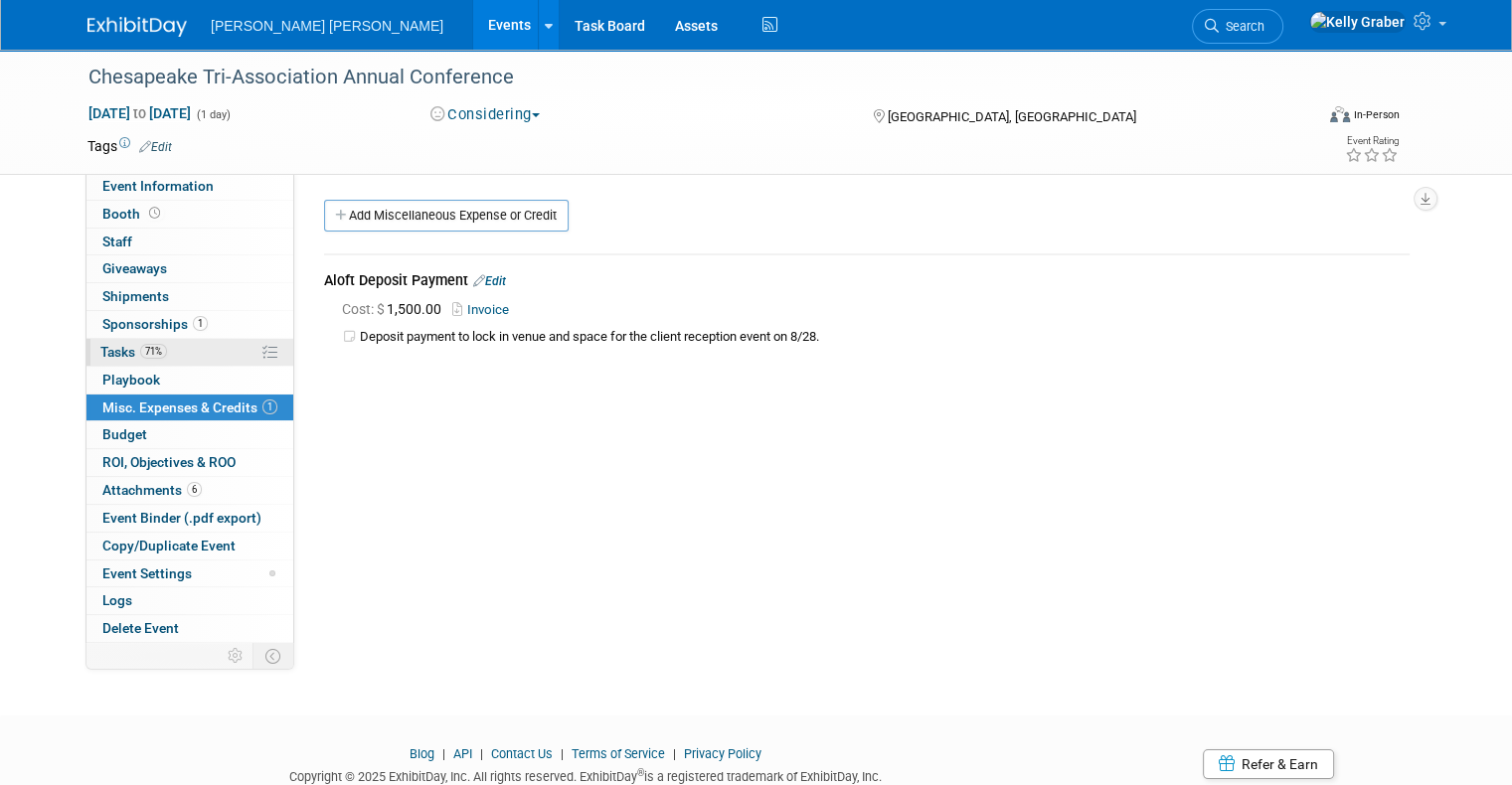 click on "Tasks 71%" at bounding box center (133, 352) 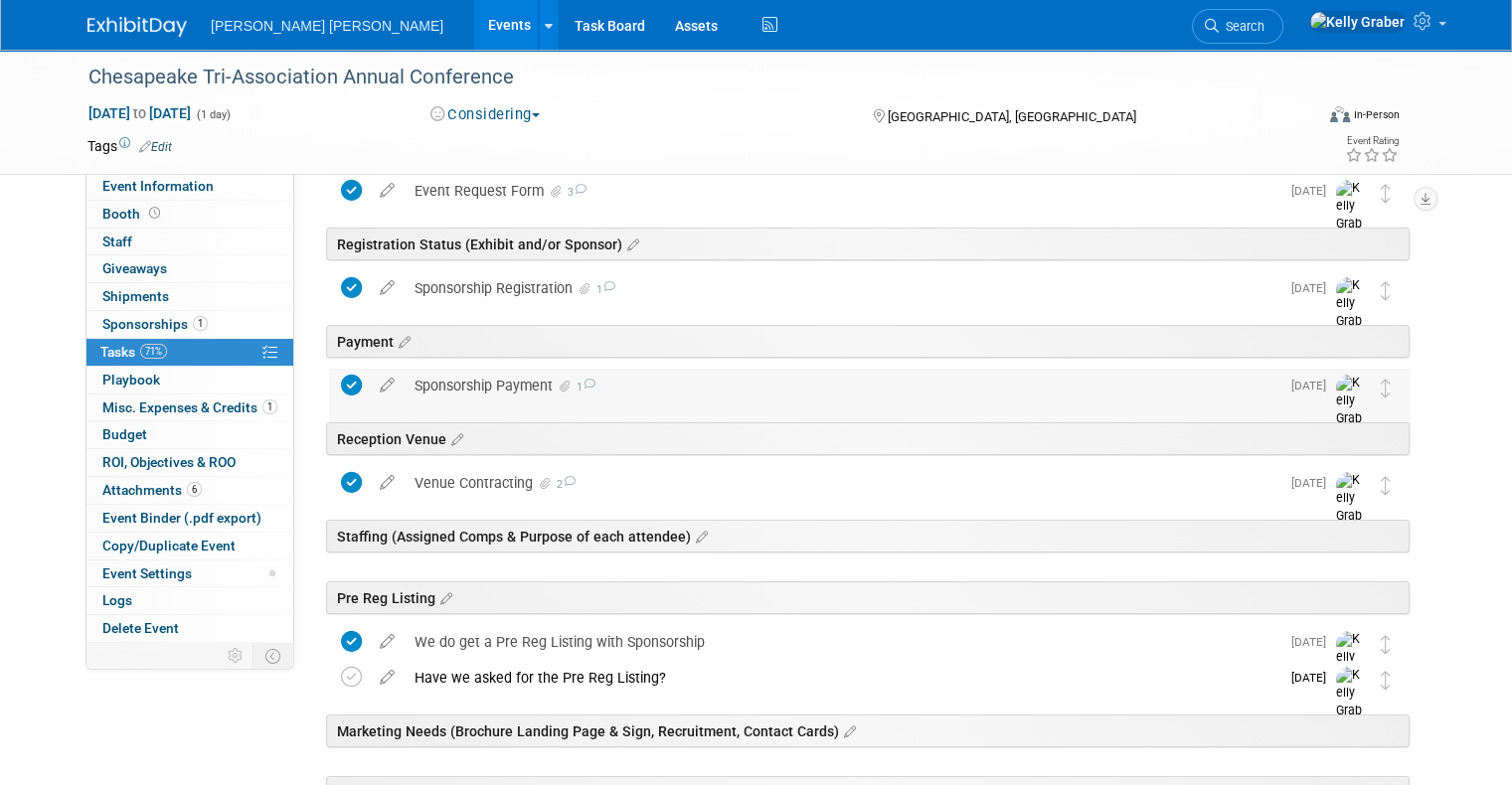 scroll, scrollTop: 0, scrollLeft: 0, axis: both 